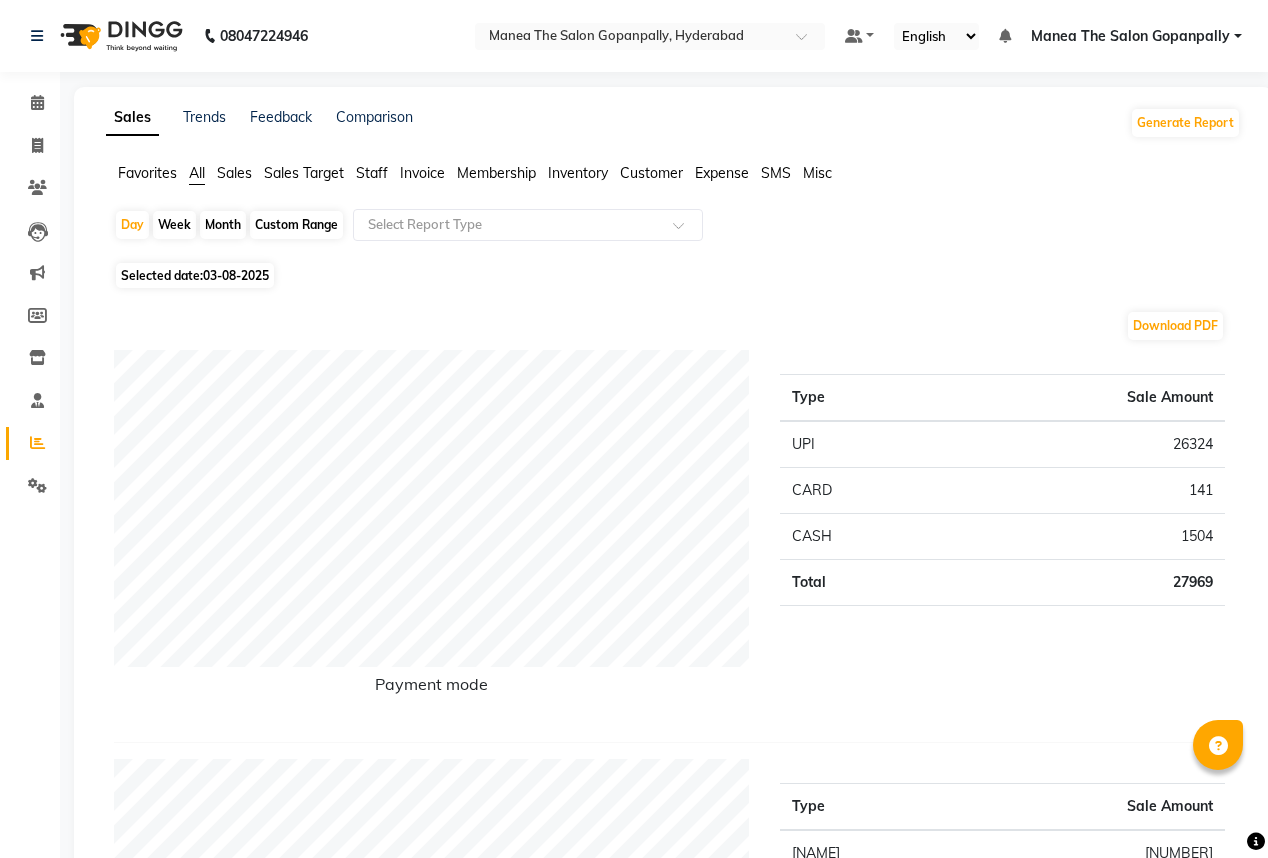 scroll, scrollTop: 0, scrollLeft: 0, axis: both 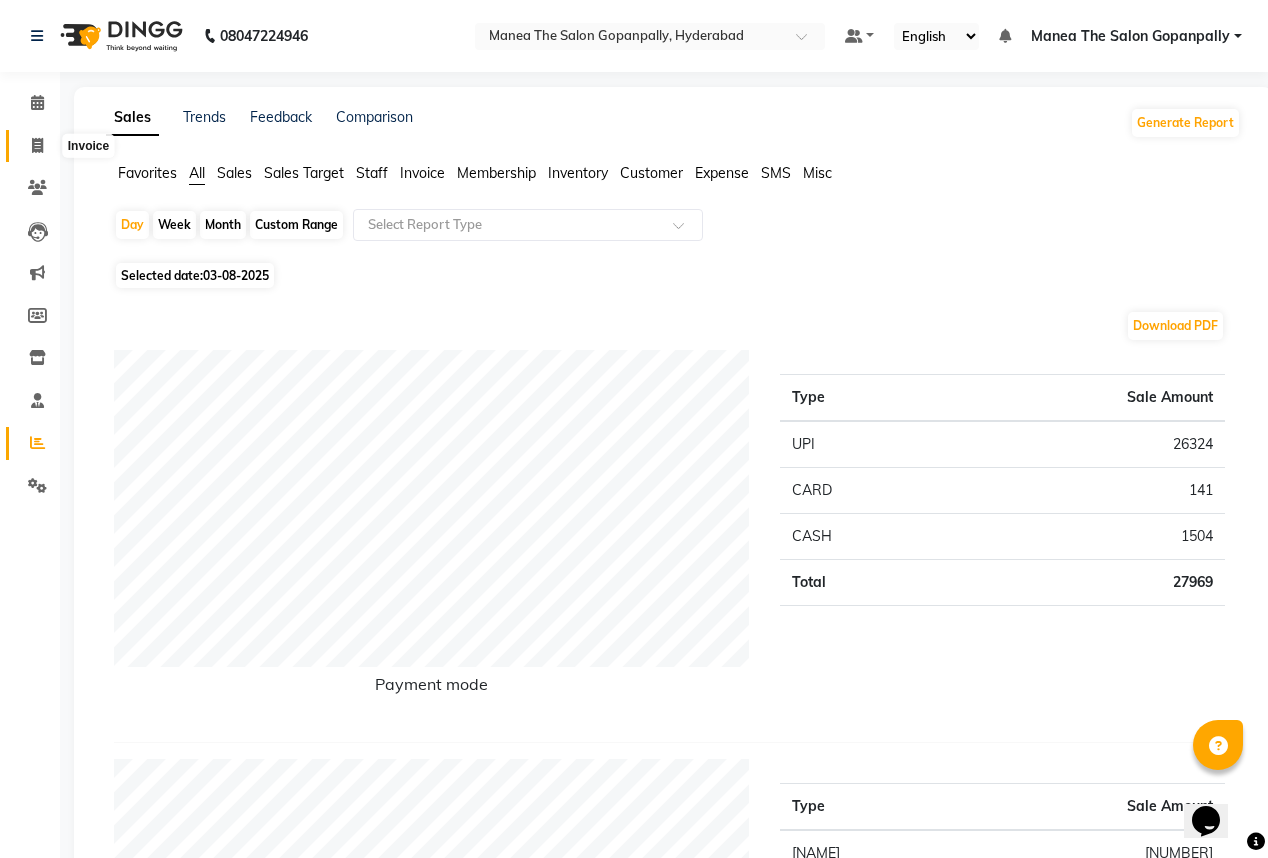 click 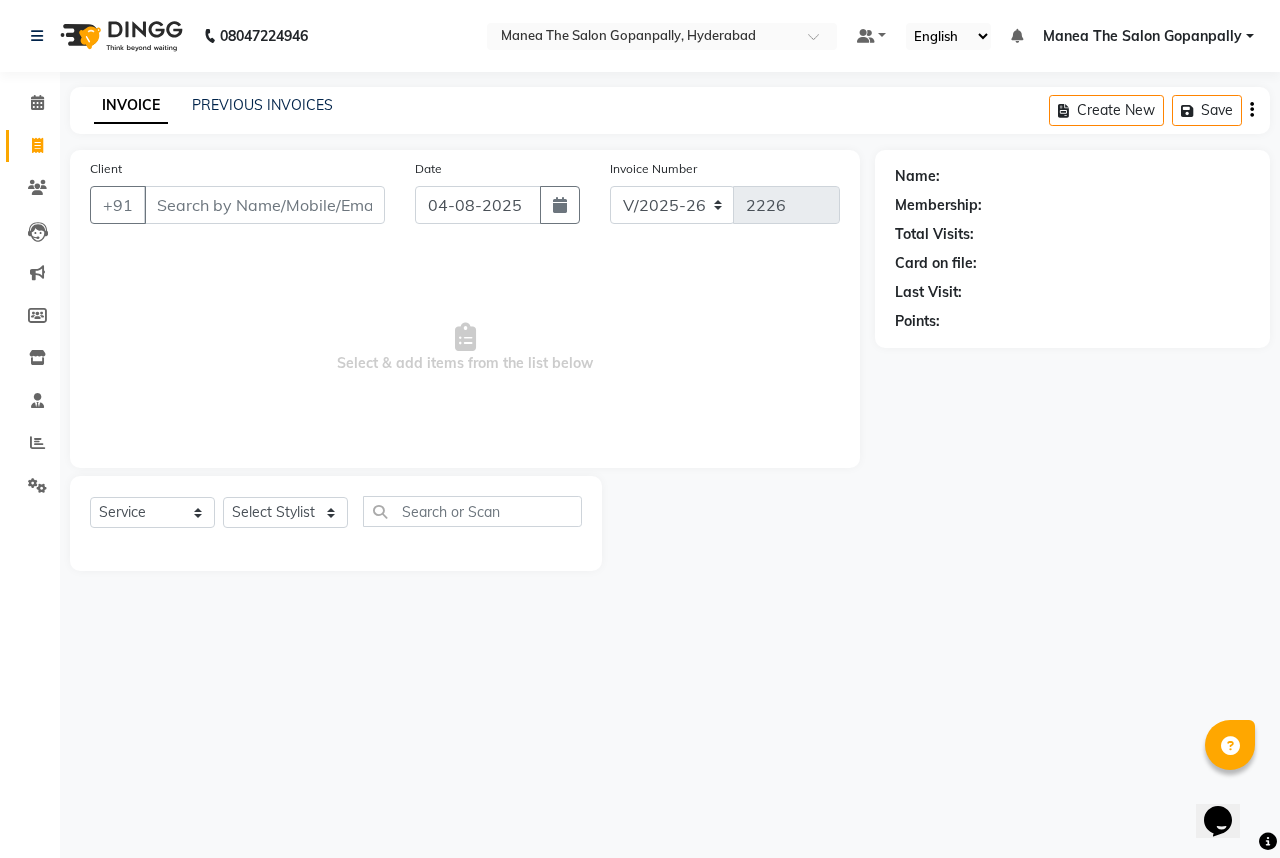 click on "Client" at bounding box center [264, 205] 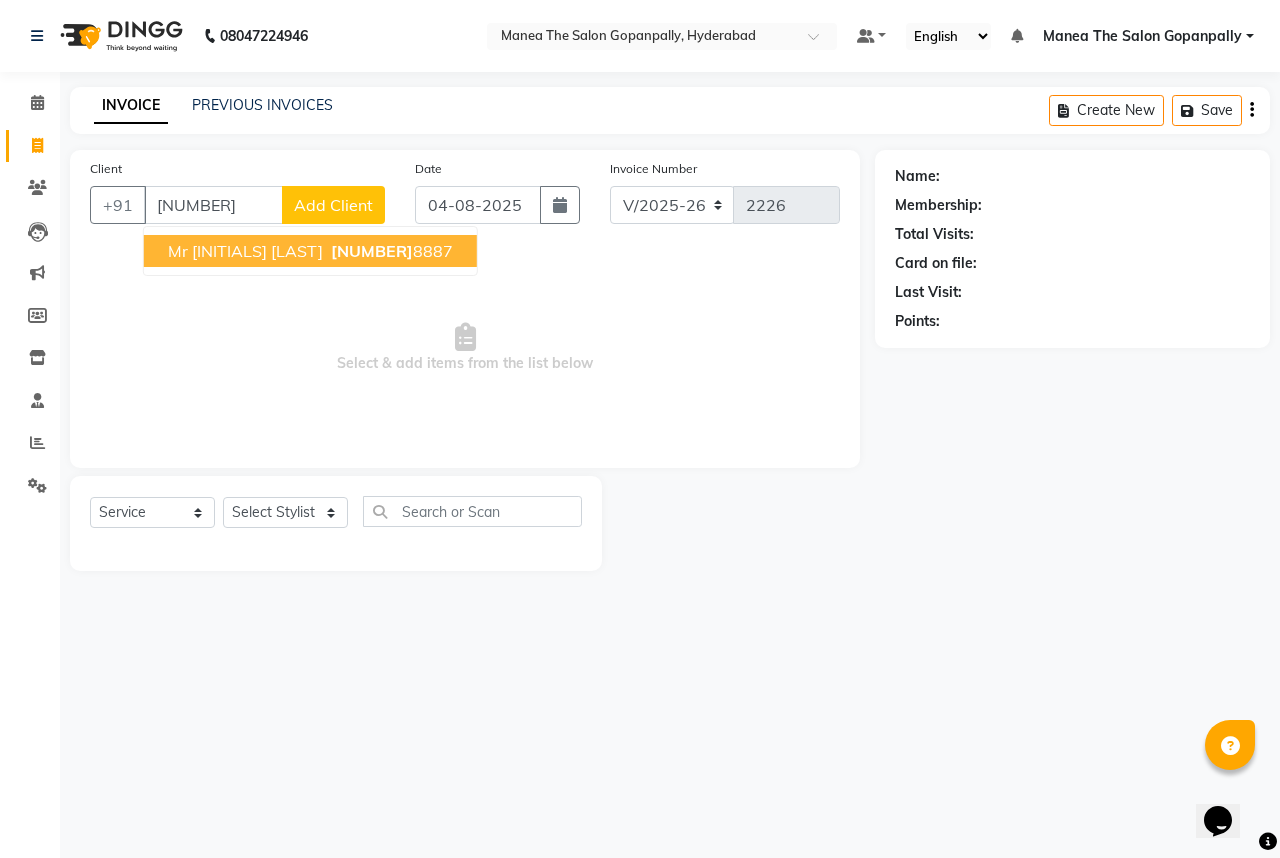 click on "[NUMBER]" at bounding box center [372, 251] 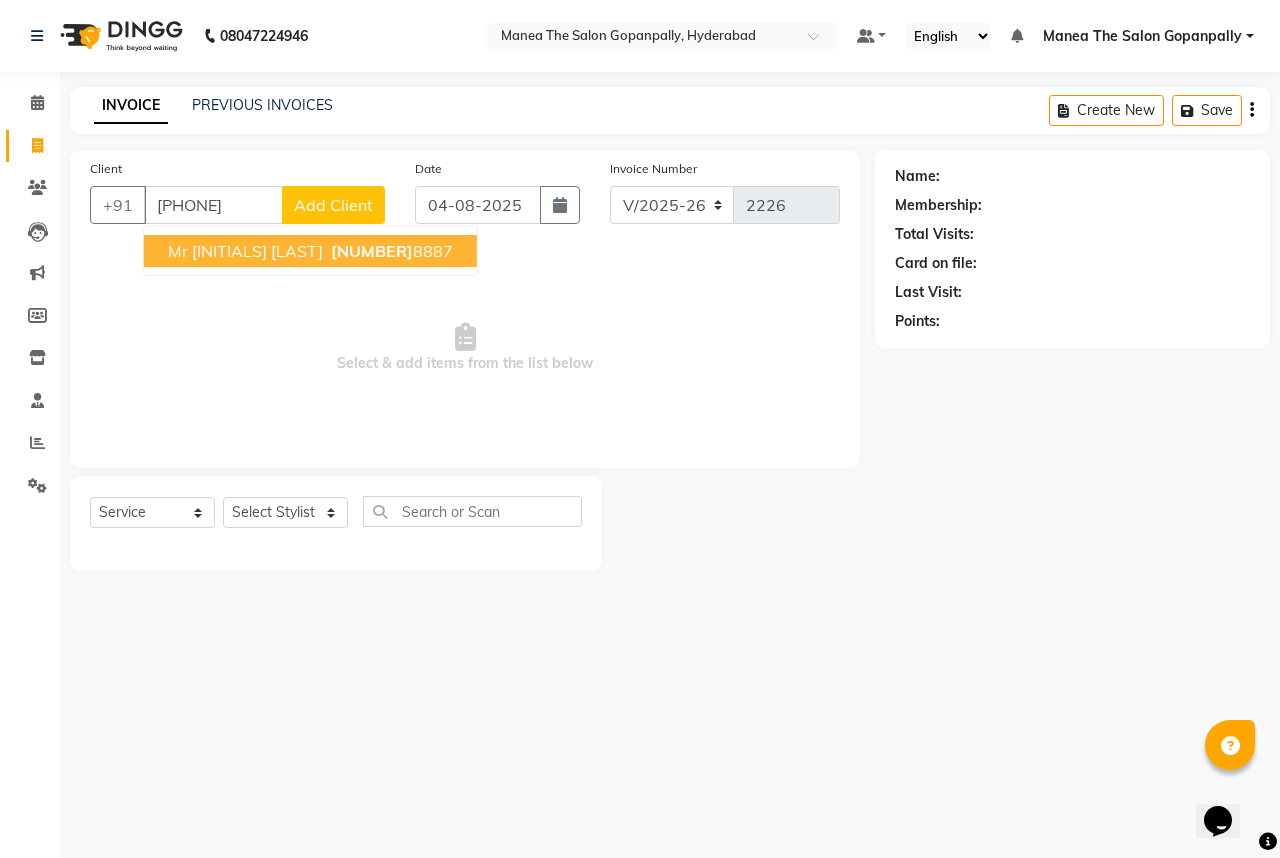 type on "[PHONE]" 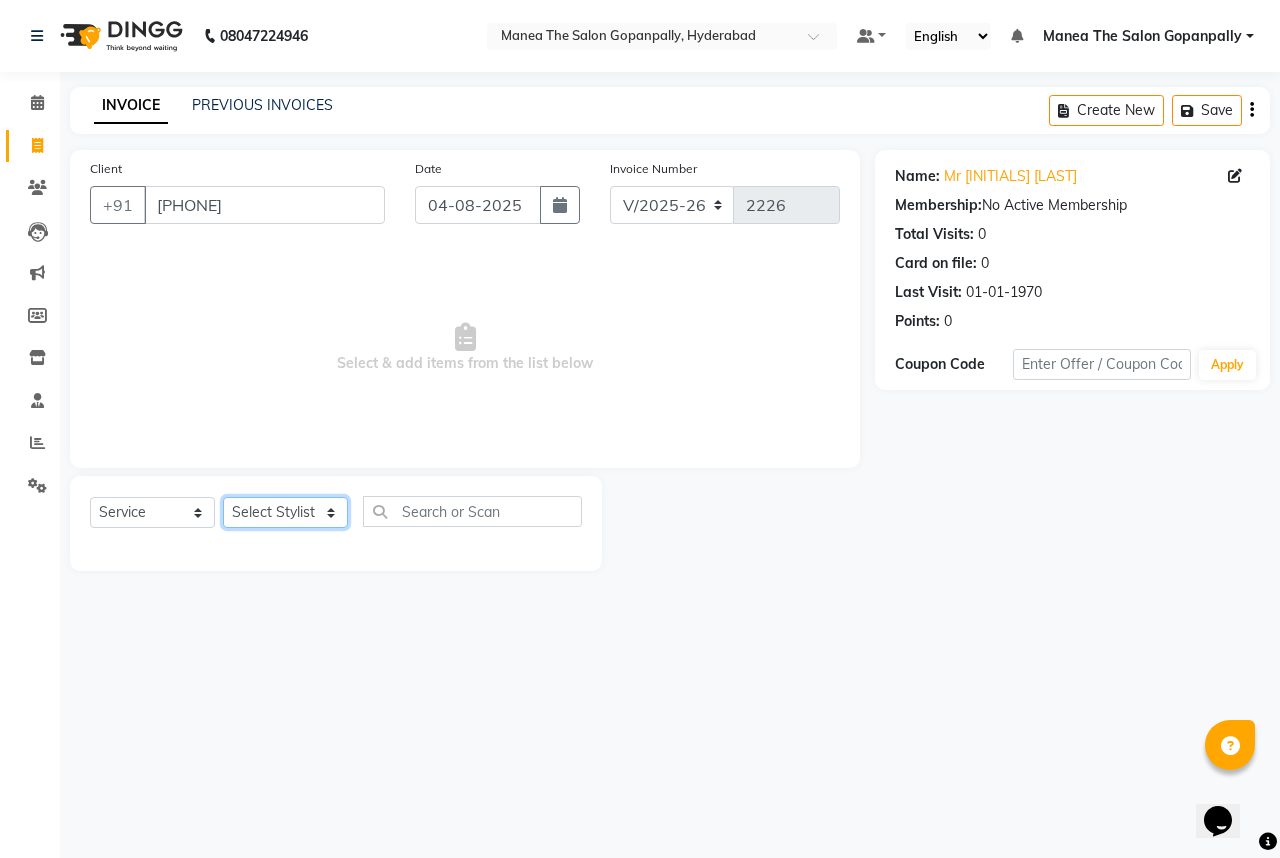 click on "Select Stylist Anand AVANTHI Haider  indu IRFAN keerthi rehan sameer saritha zubair" 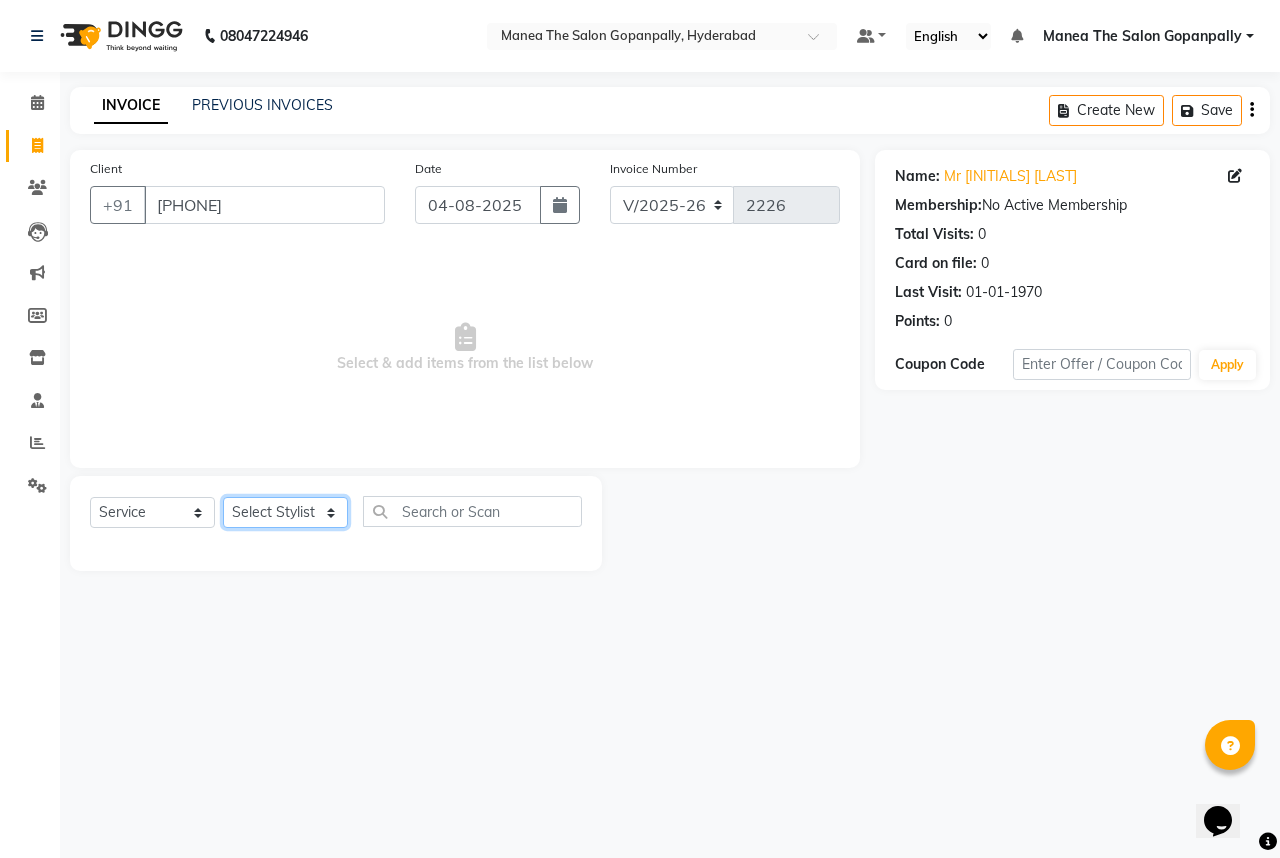 select on "81942" 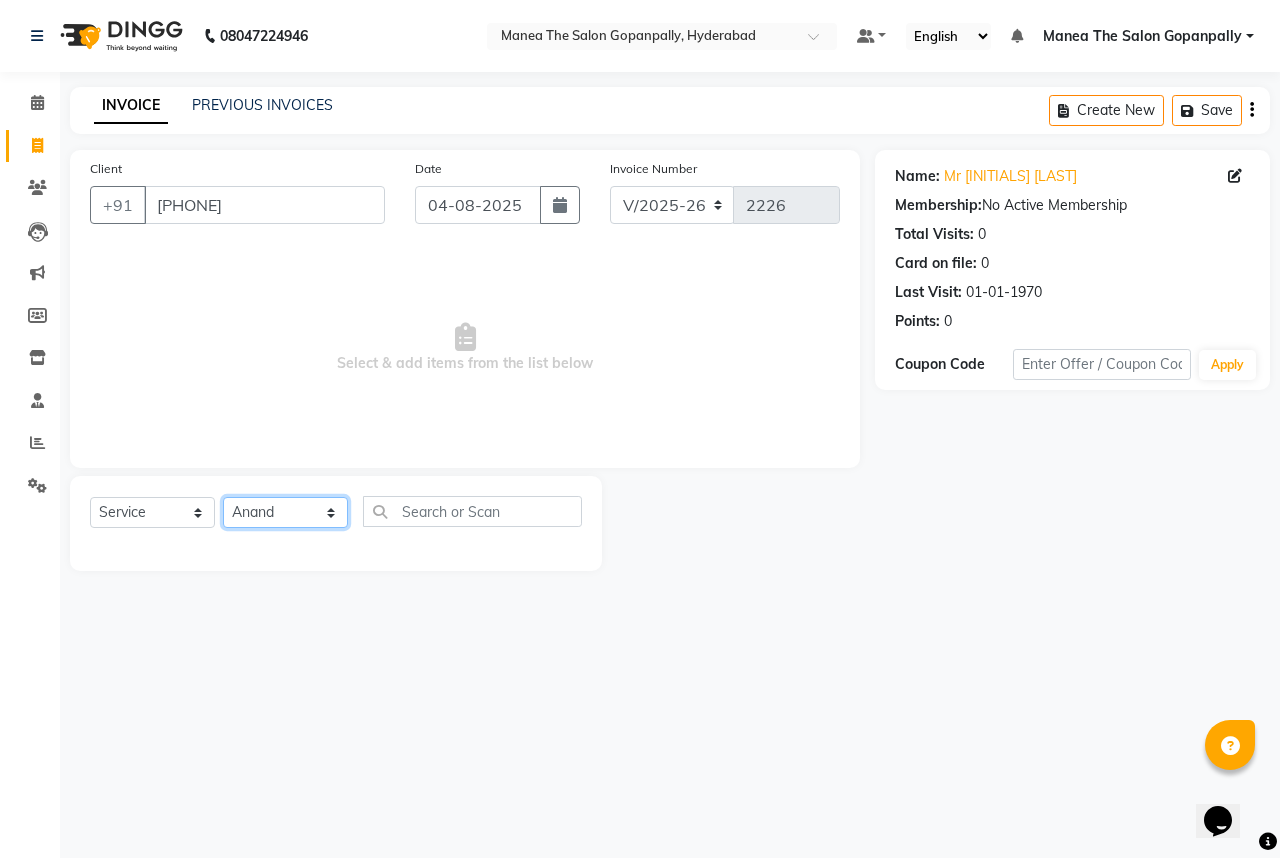 click on "Select Stylist Anand AVANTHI Haider  indu IRFAN keerthi rehan sameer saritha zubair" 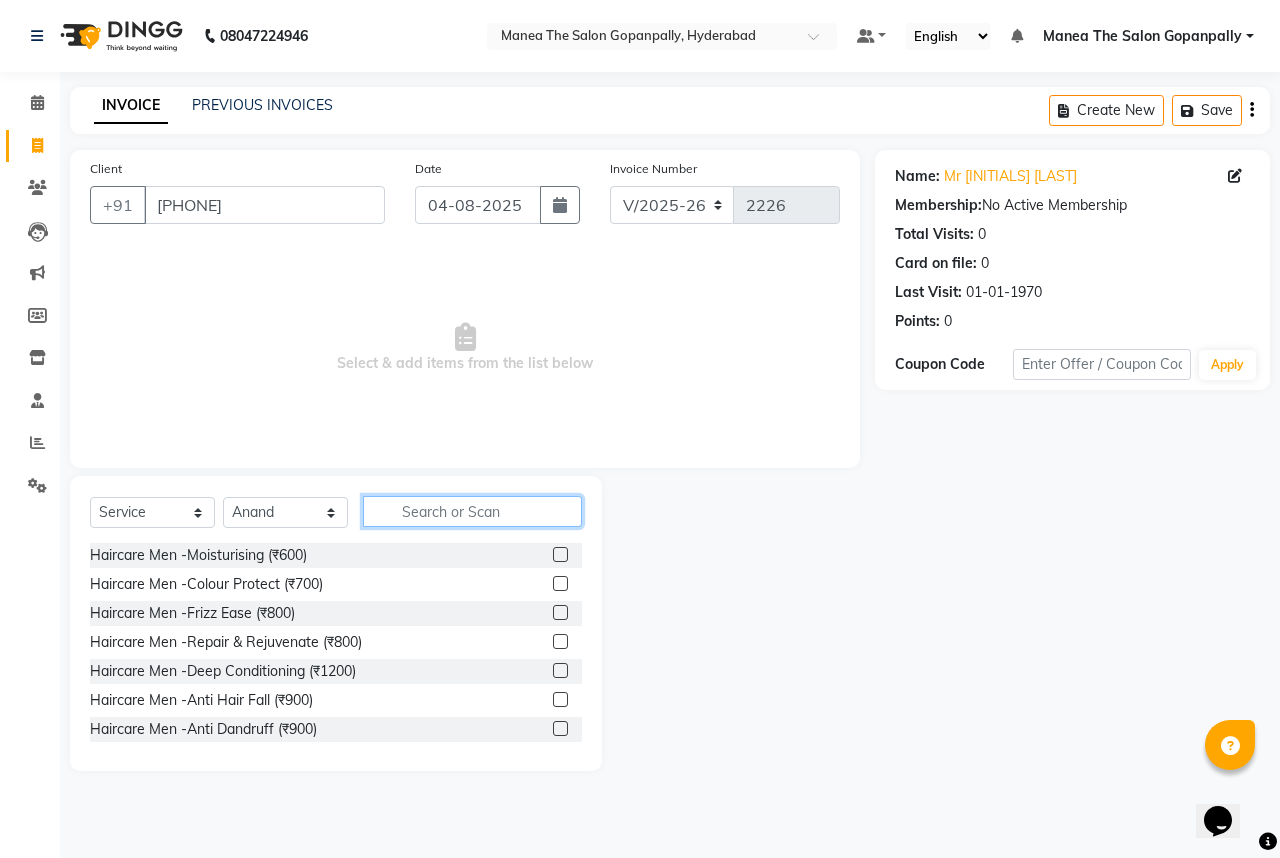 click 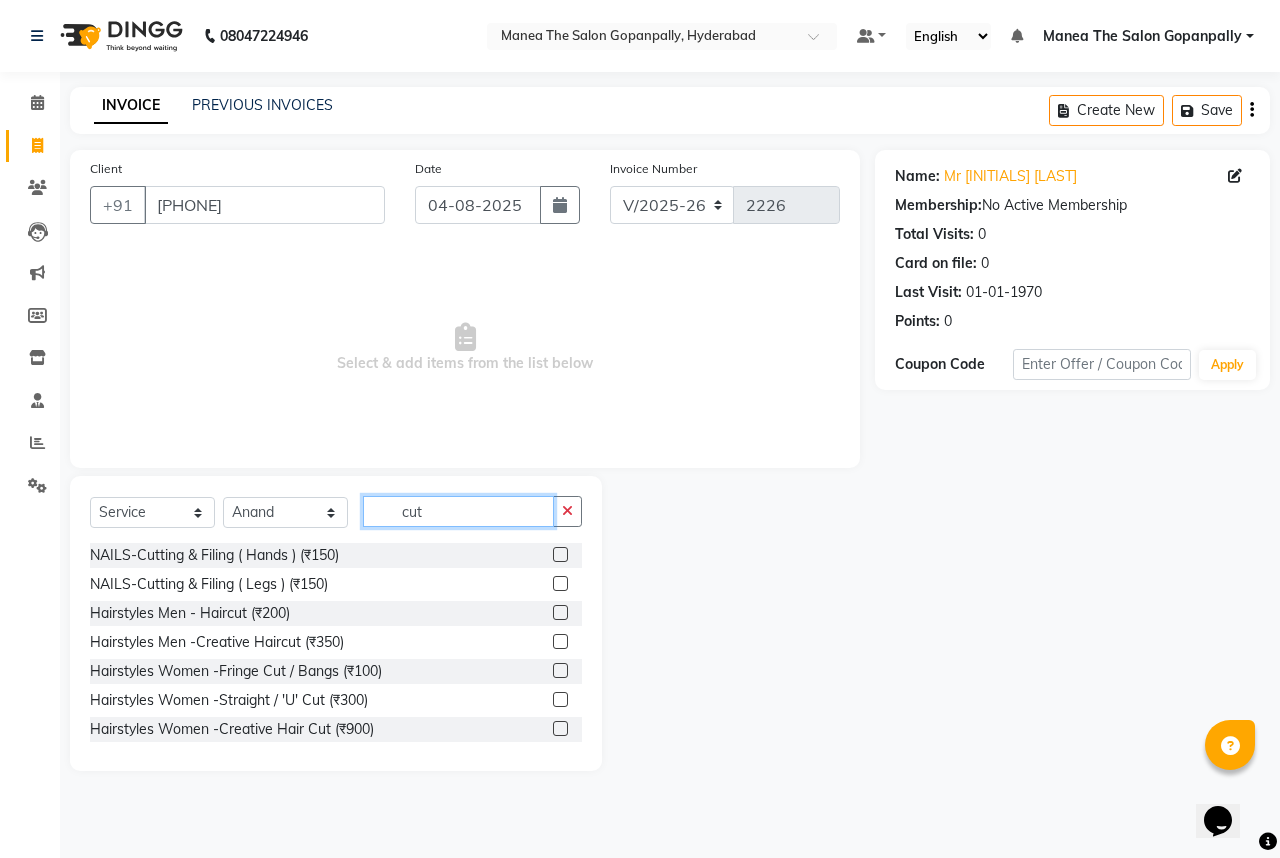 type on "cut" 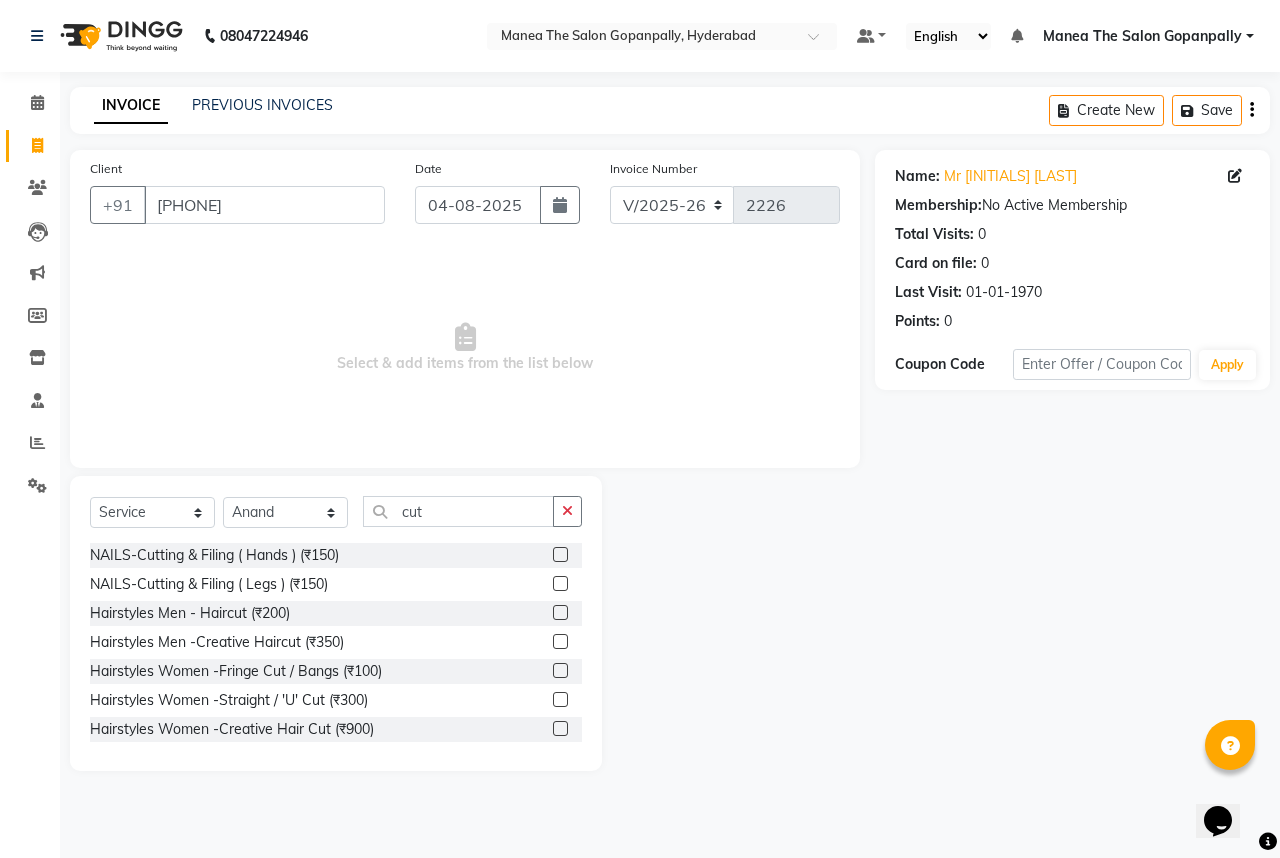 click 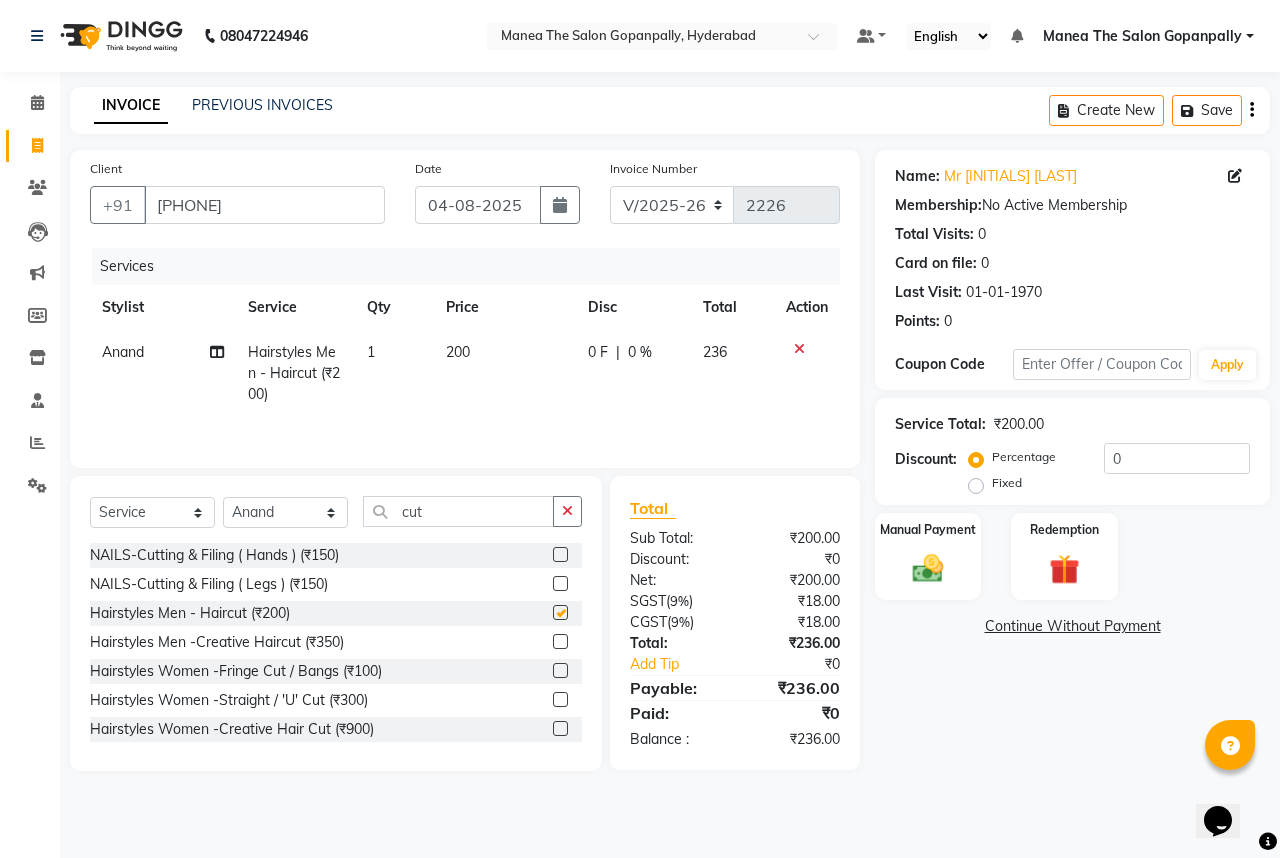 checkbox on "false" 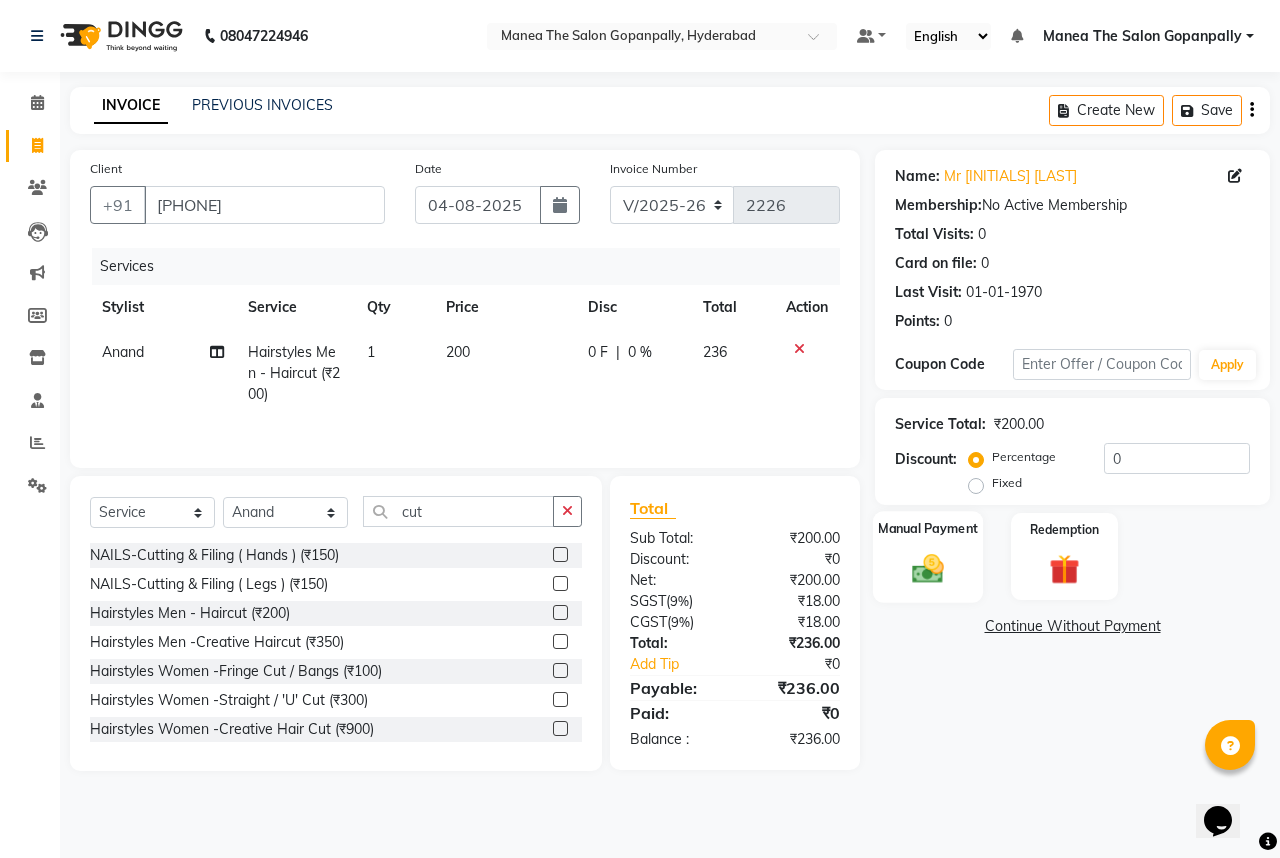 click 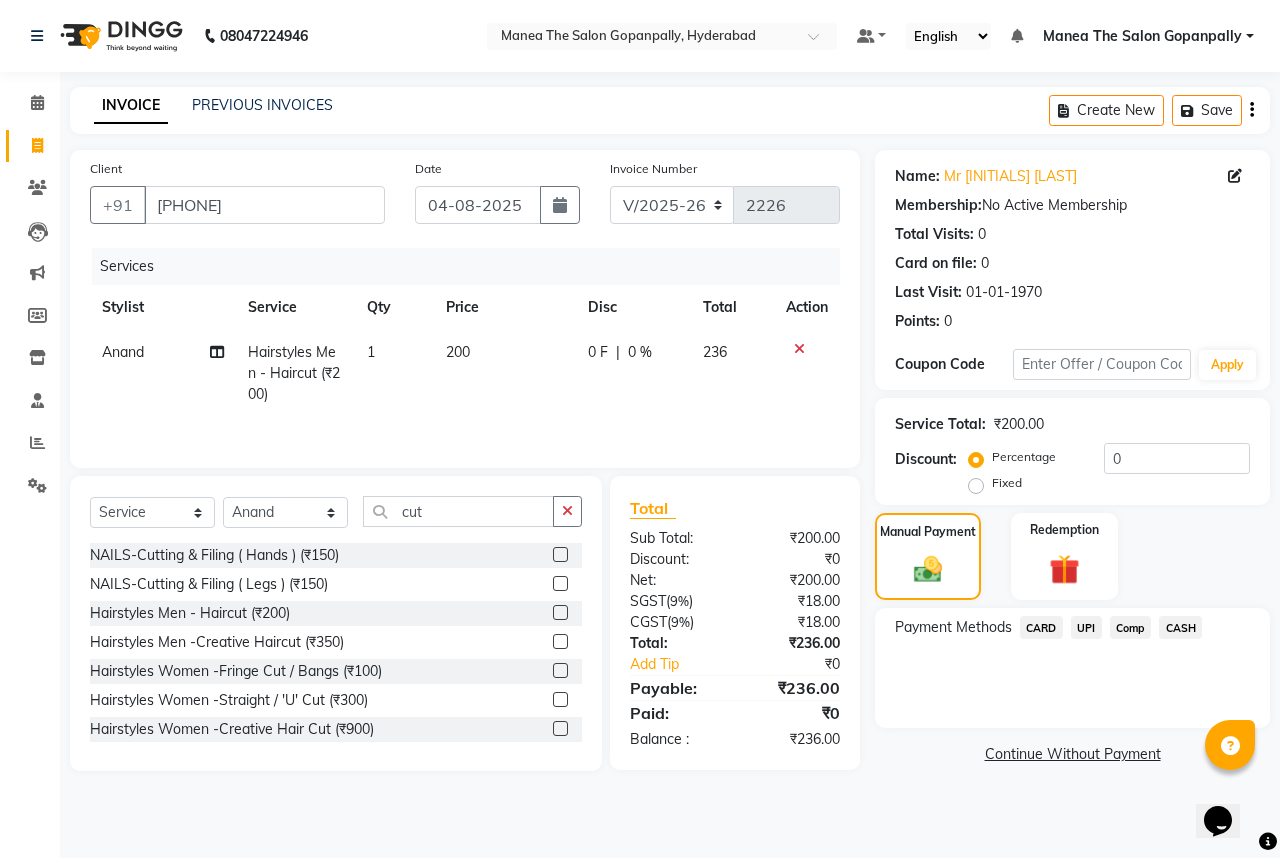 click on "CARD" 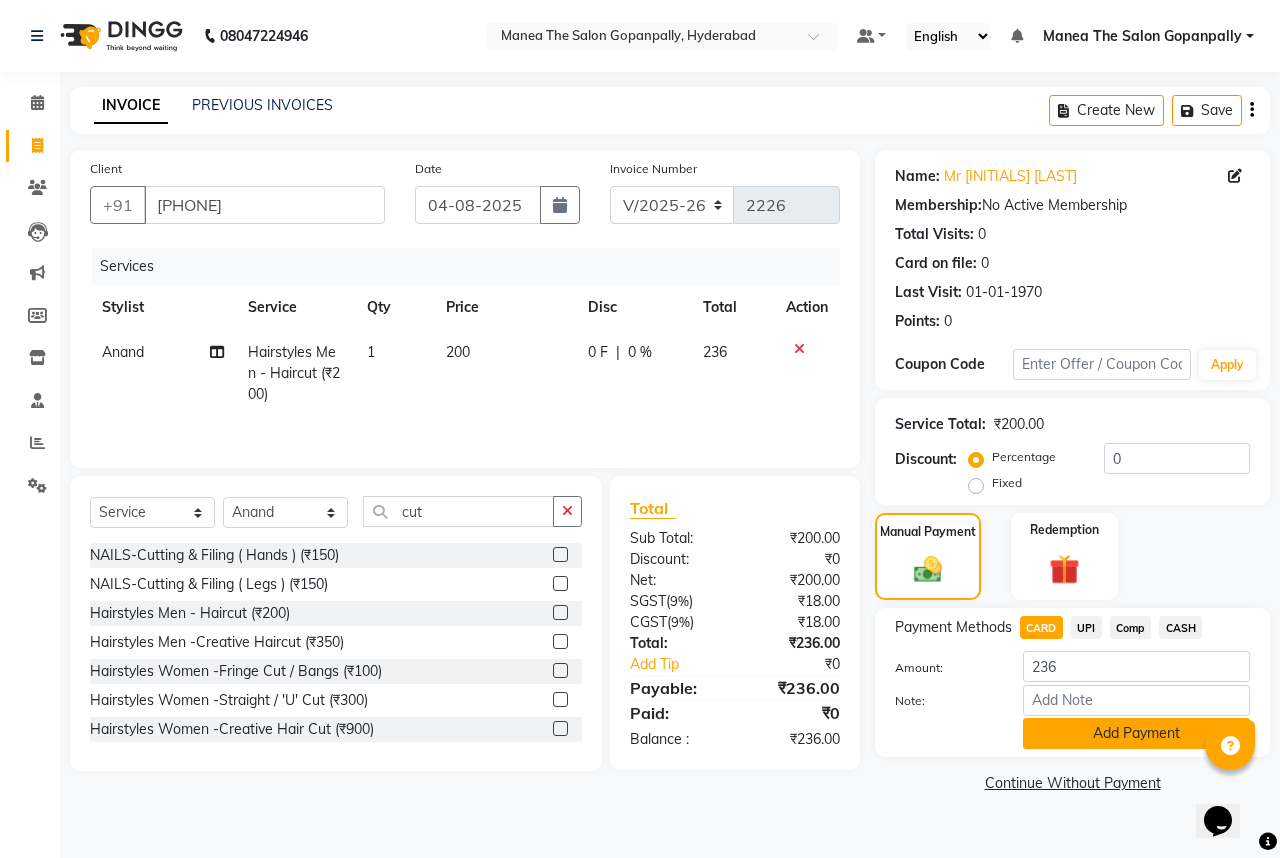 click on "Add Payment" 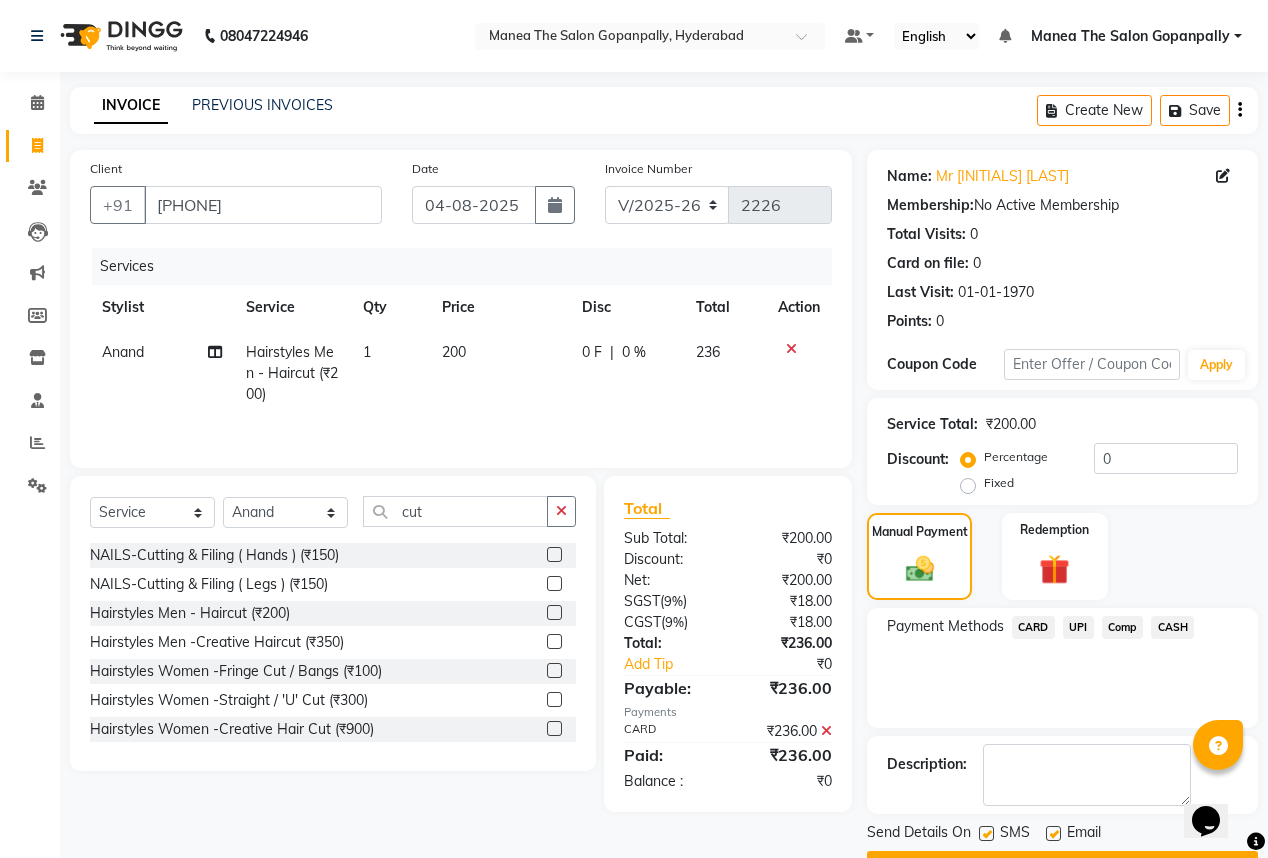 scroll, scrollTop: 53, scrollLeft: 0, axis: vertical 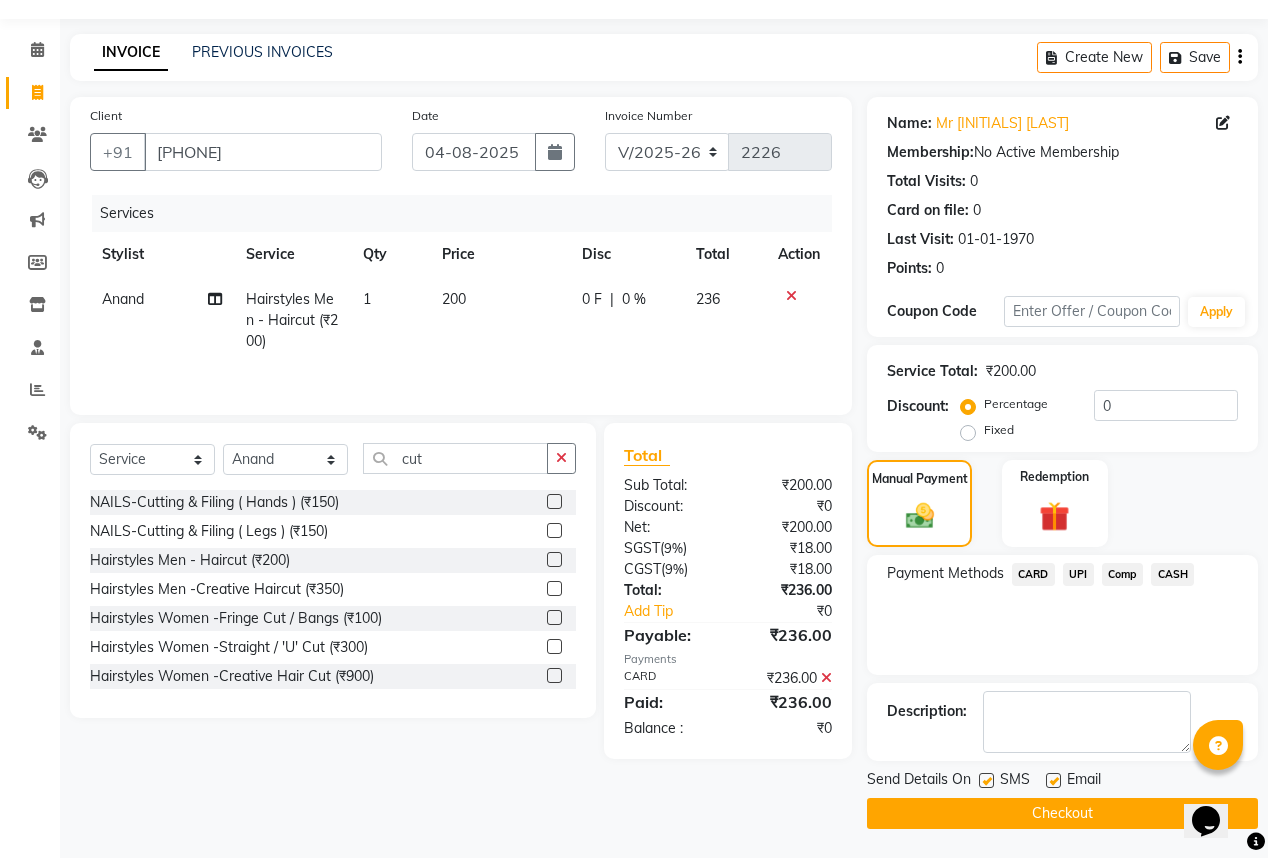 click 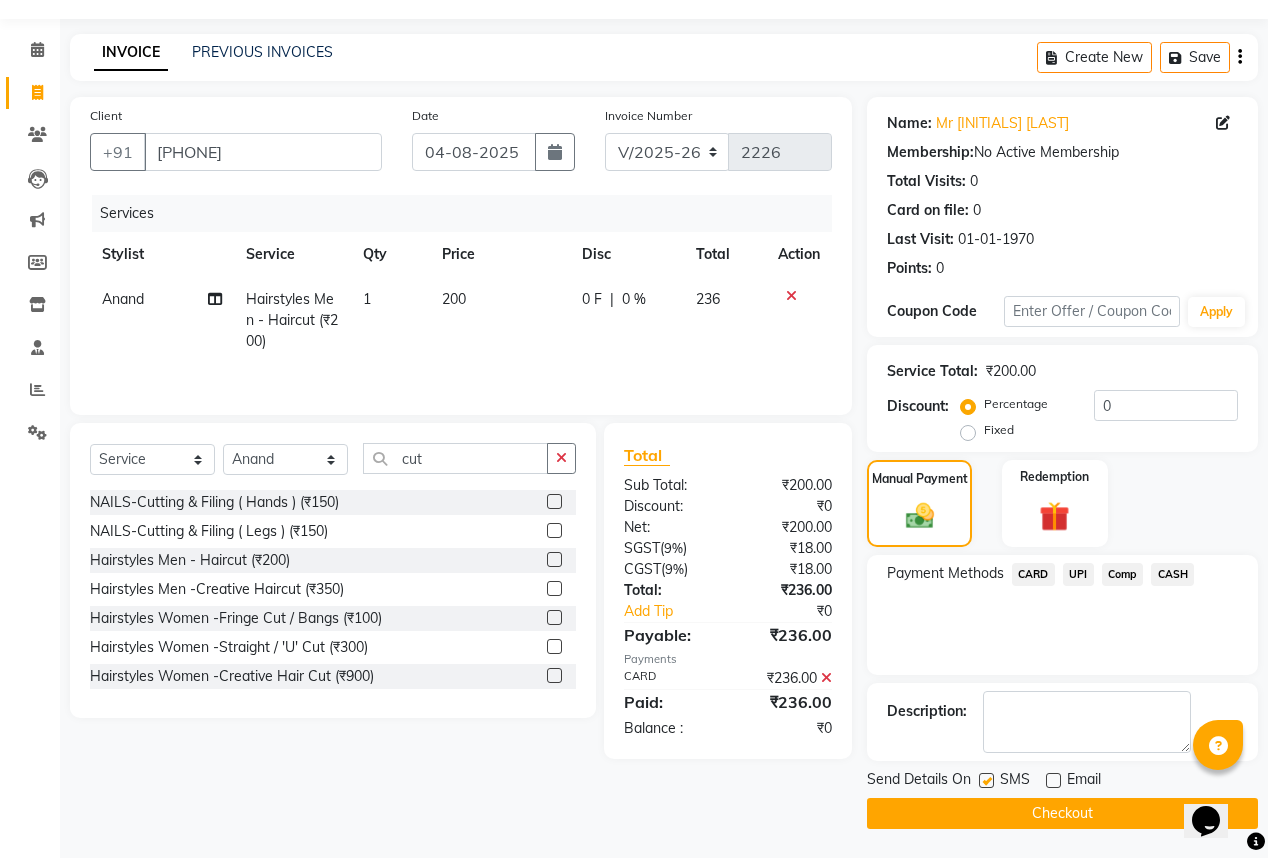 click on "Checkout" 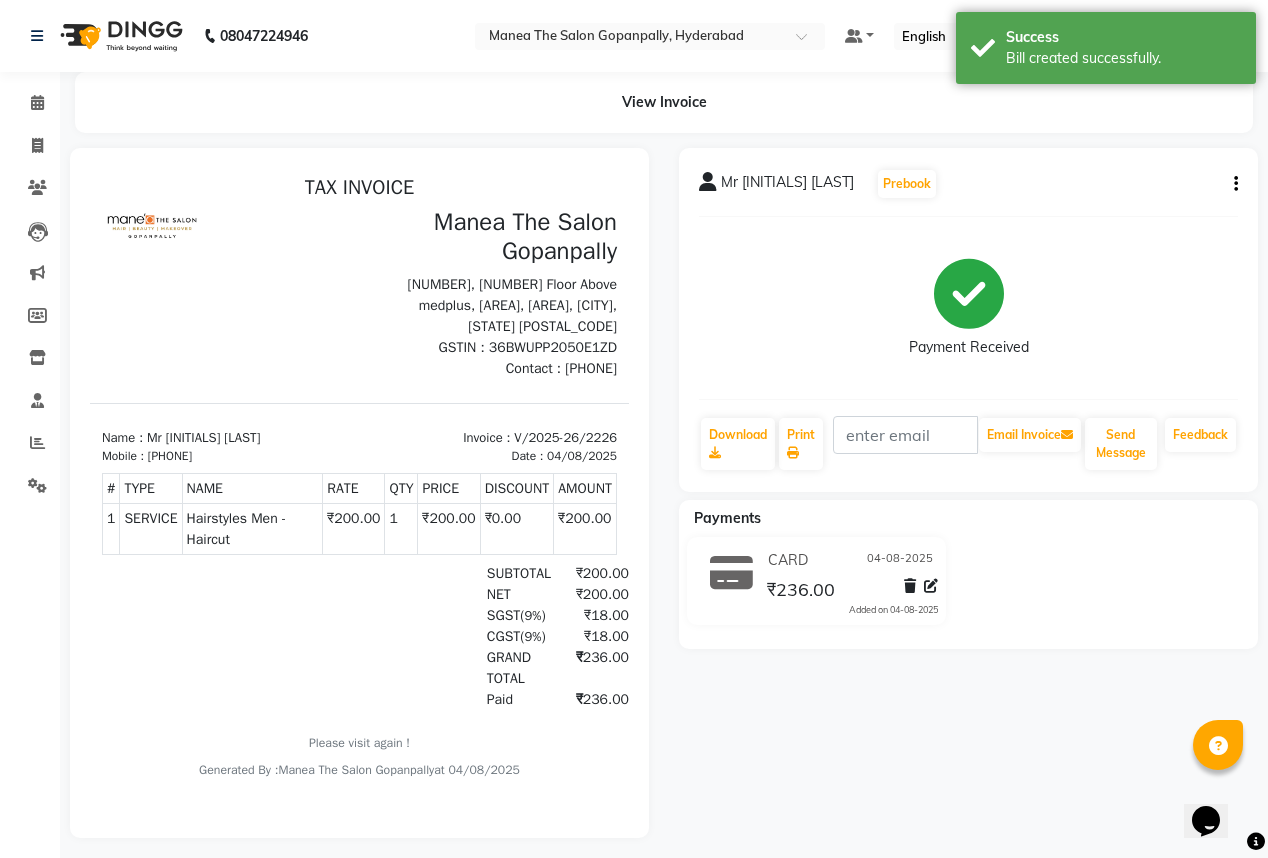 scroll, scrollTop: 0, scrollLeft: 0, axis: both 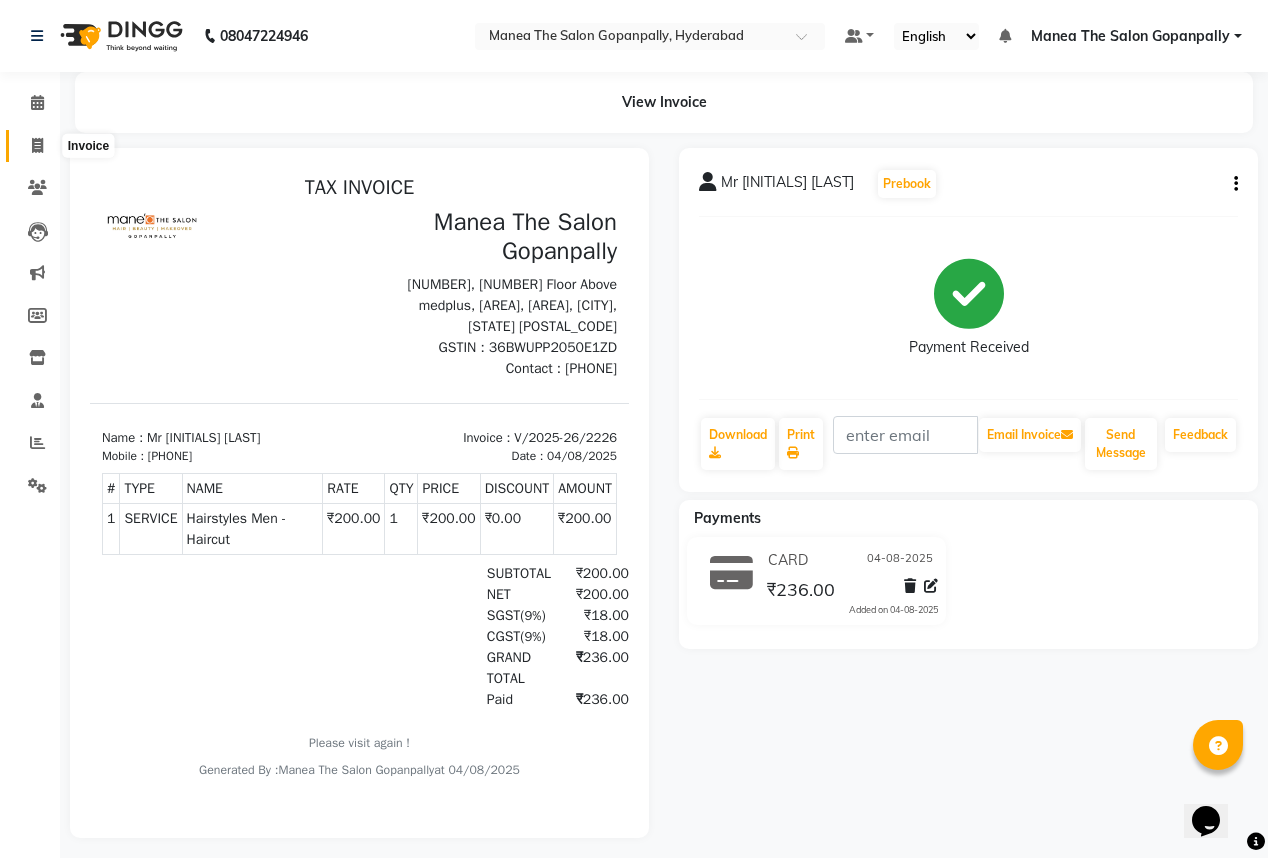 click 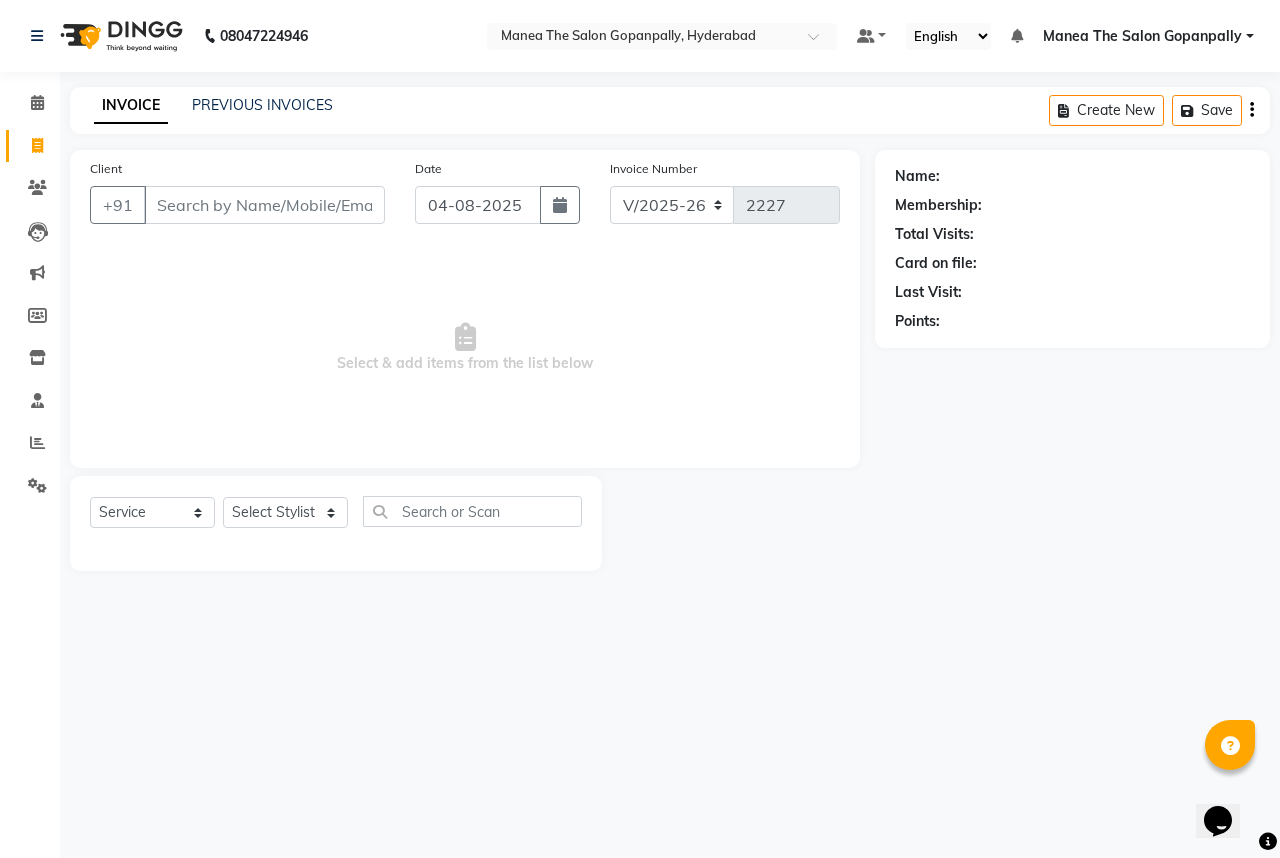click on "Client" at bounding box center (264, 205) 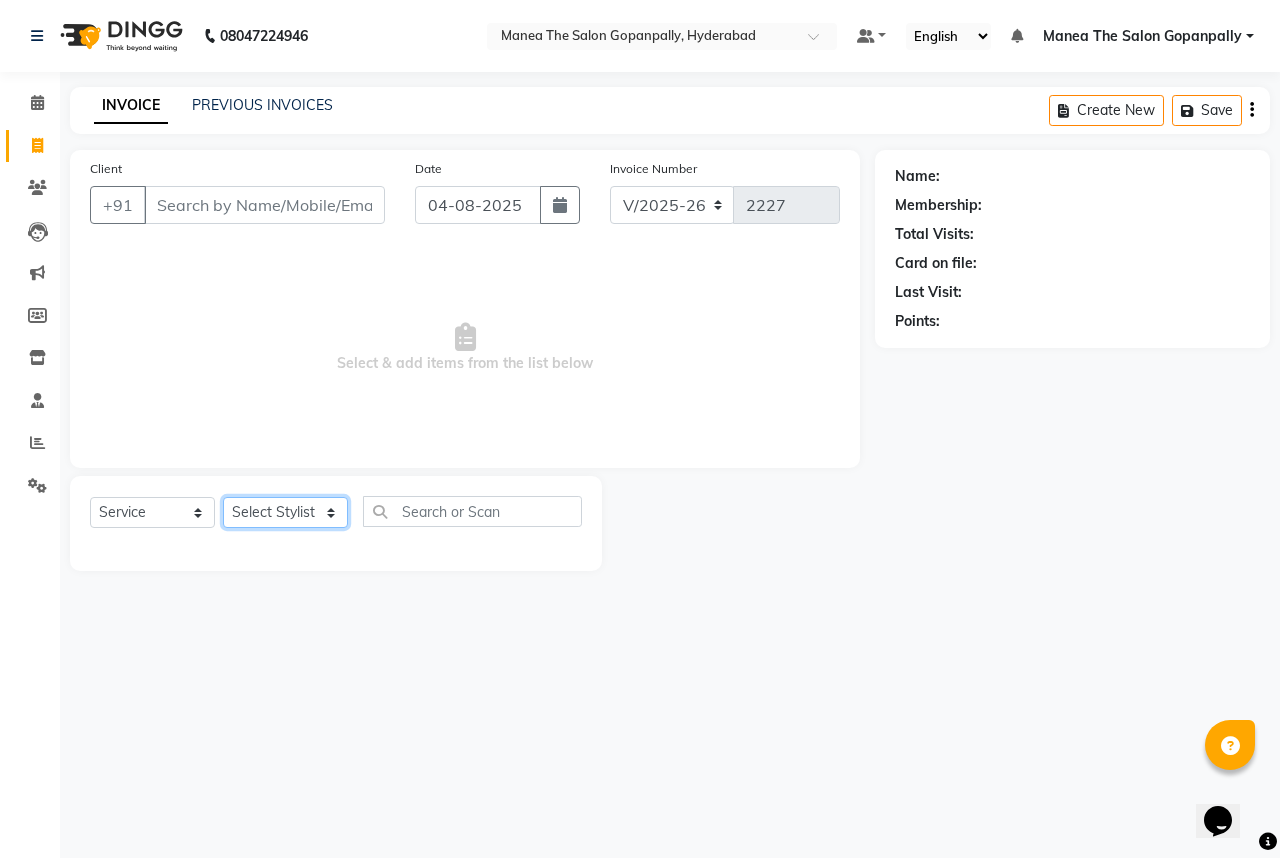 click on "Select Stylist Anand AVANTHI Haider  indu IRFAN keerthi rehan sameer saritha zubair" 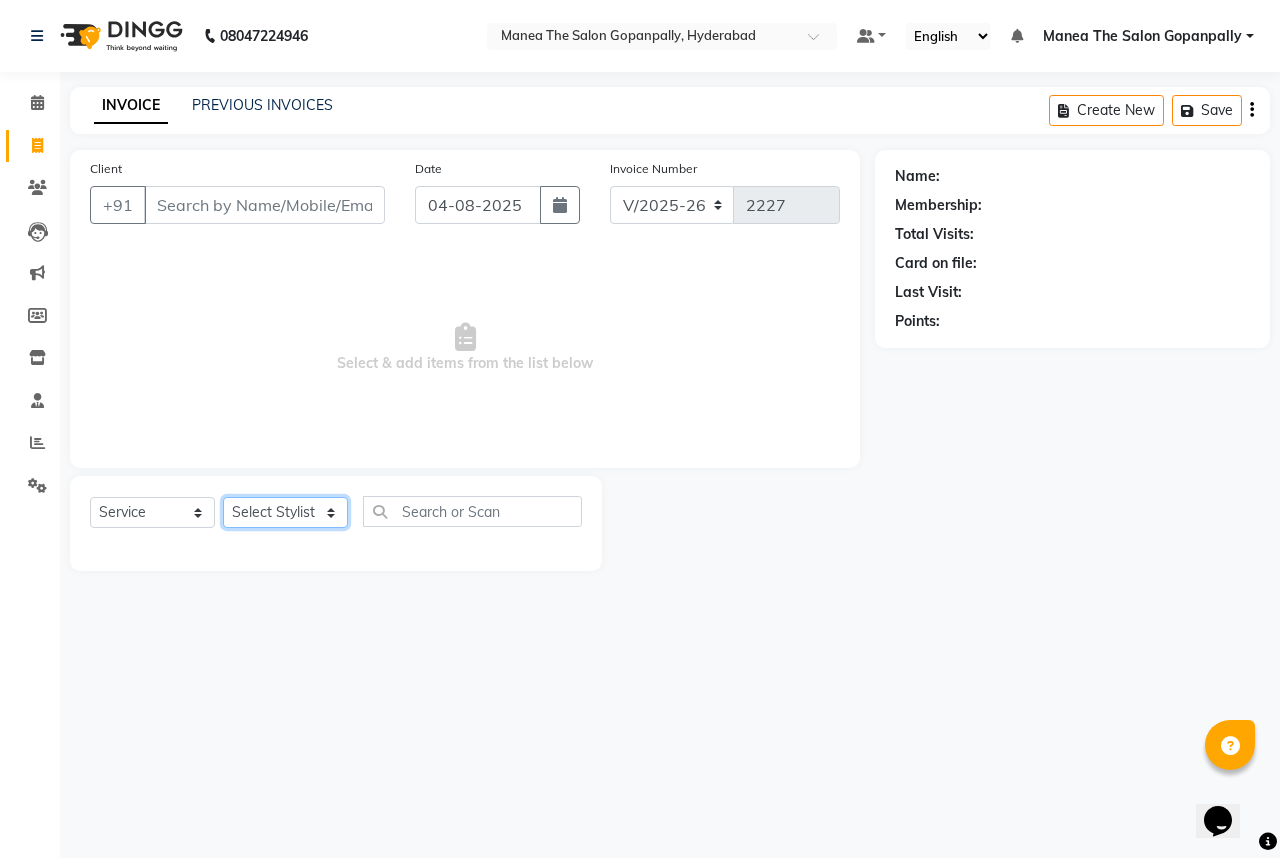 select on "57885" 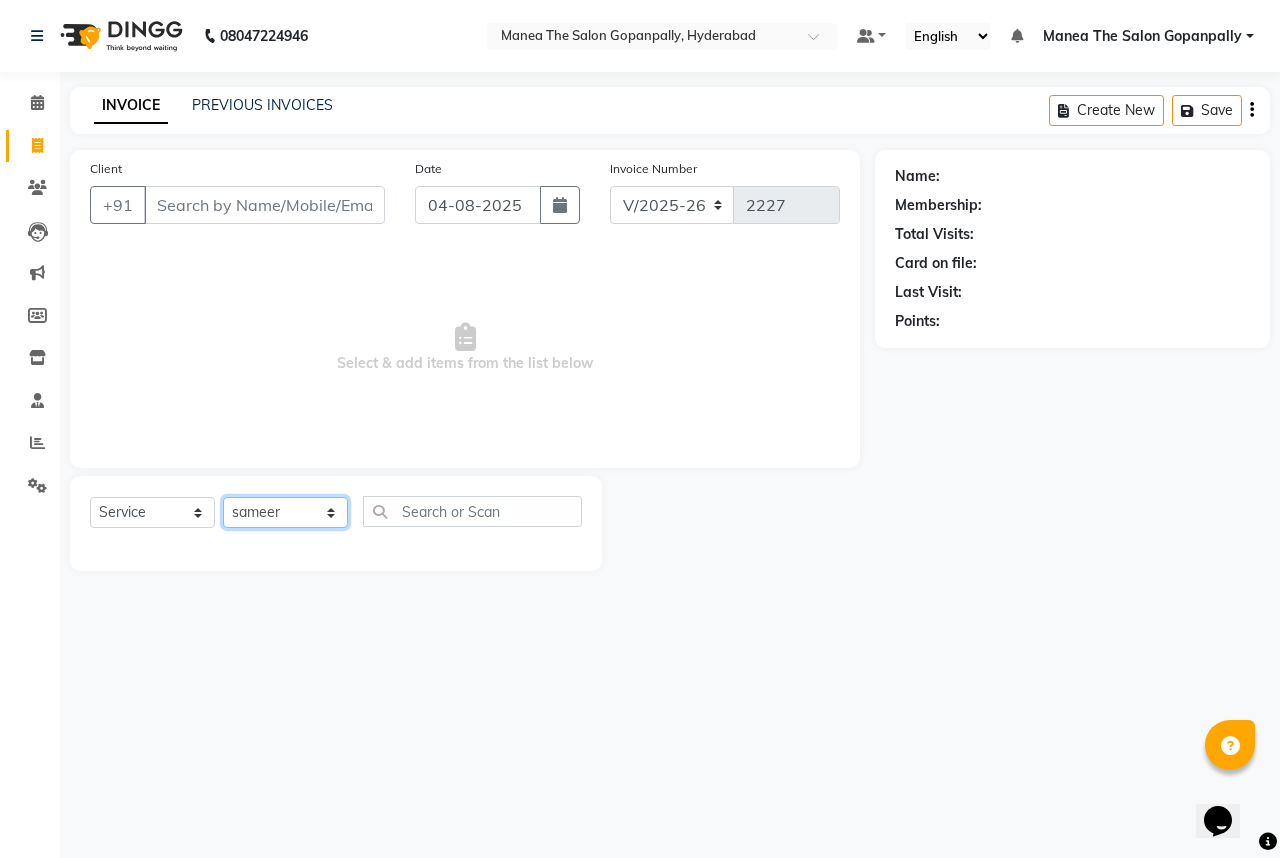 click on "Select Stylist Anand AVANTHI Haider  indu IRFAN keerthi rehan sameer saritha zubair" 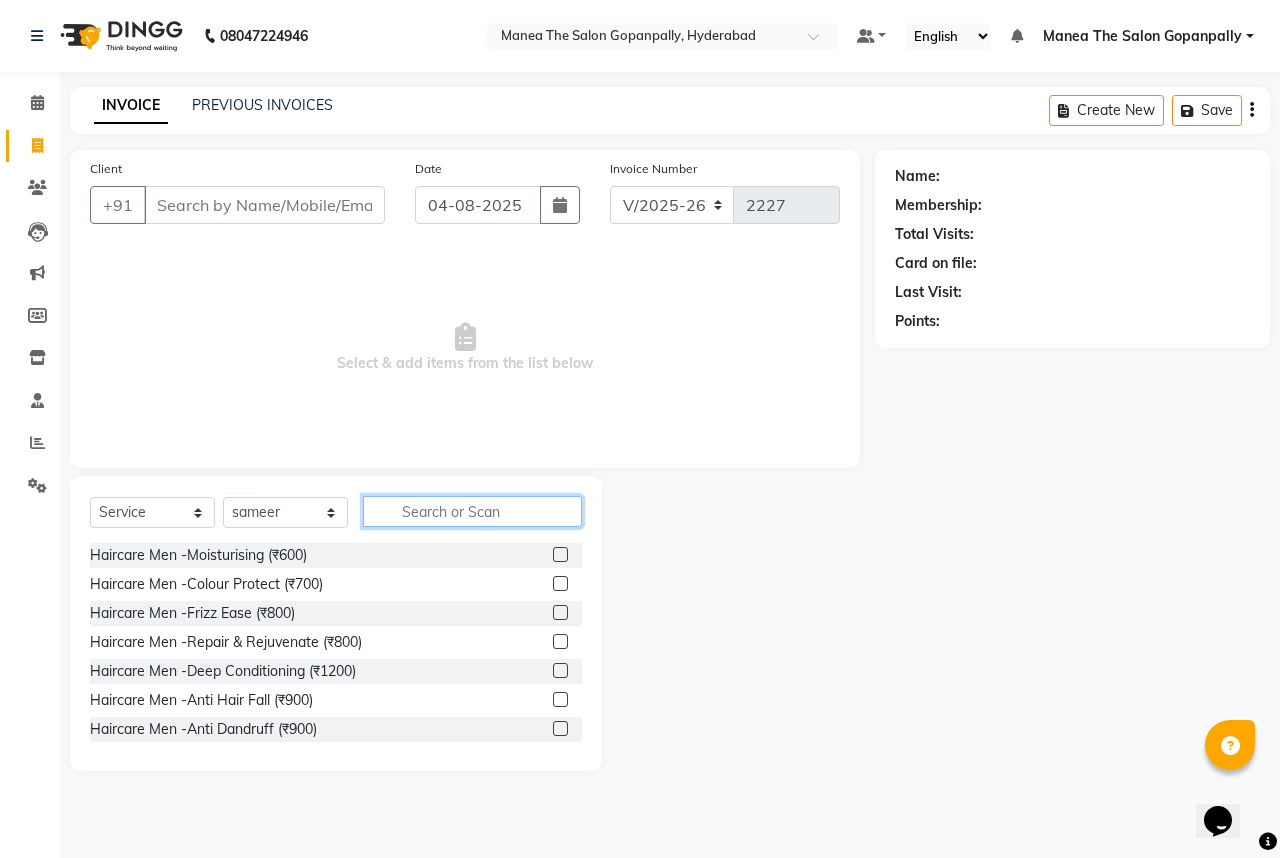click 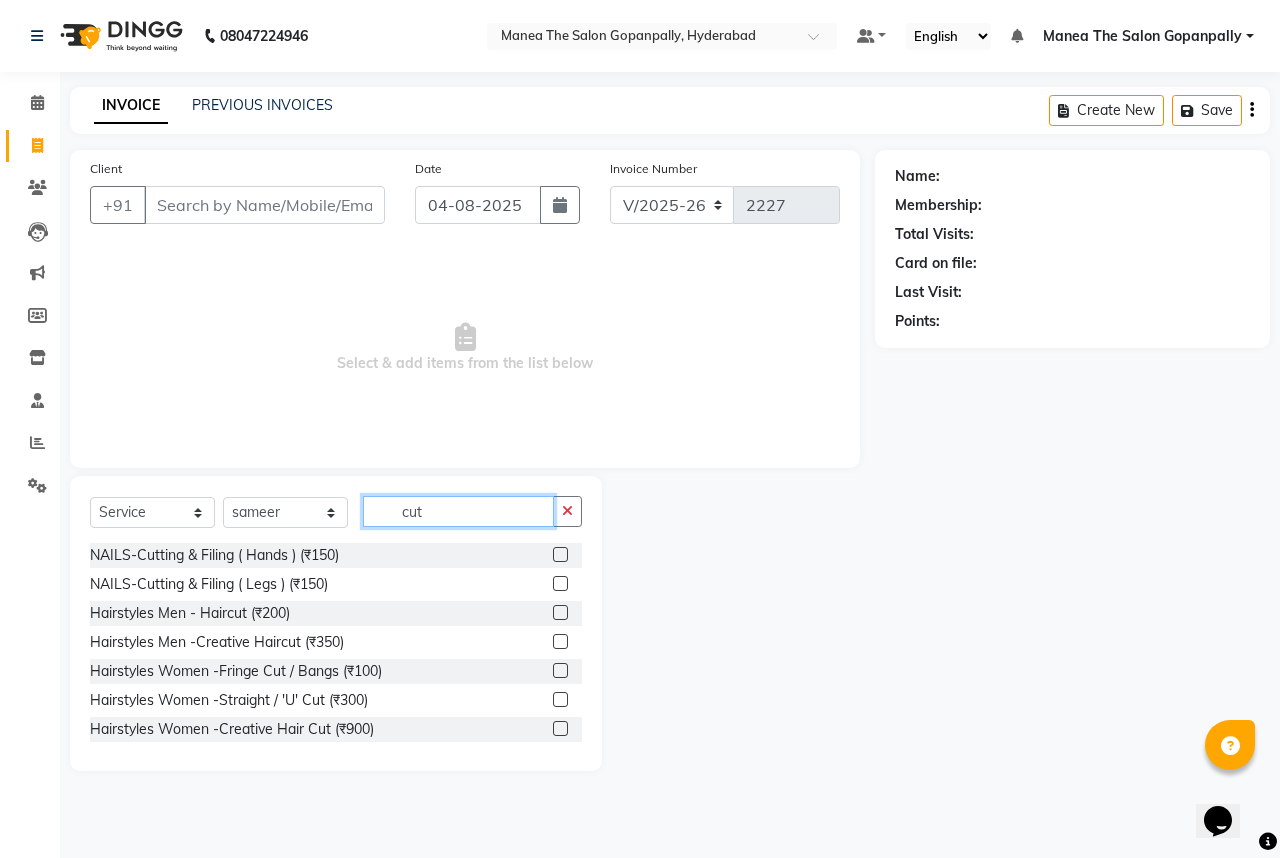 type on "cut" 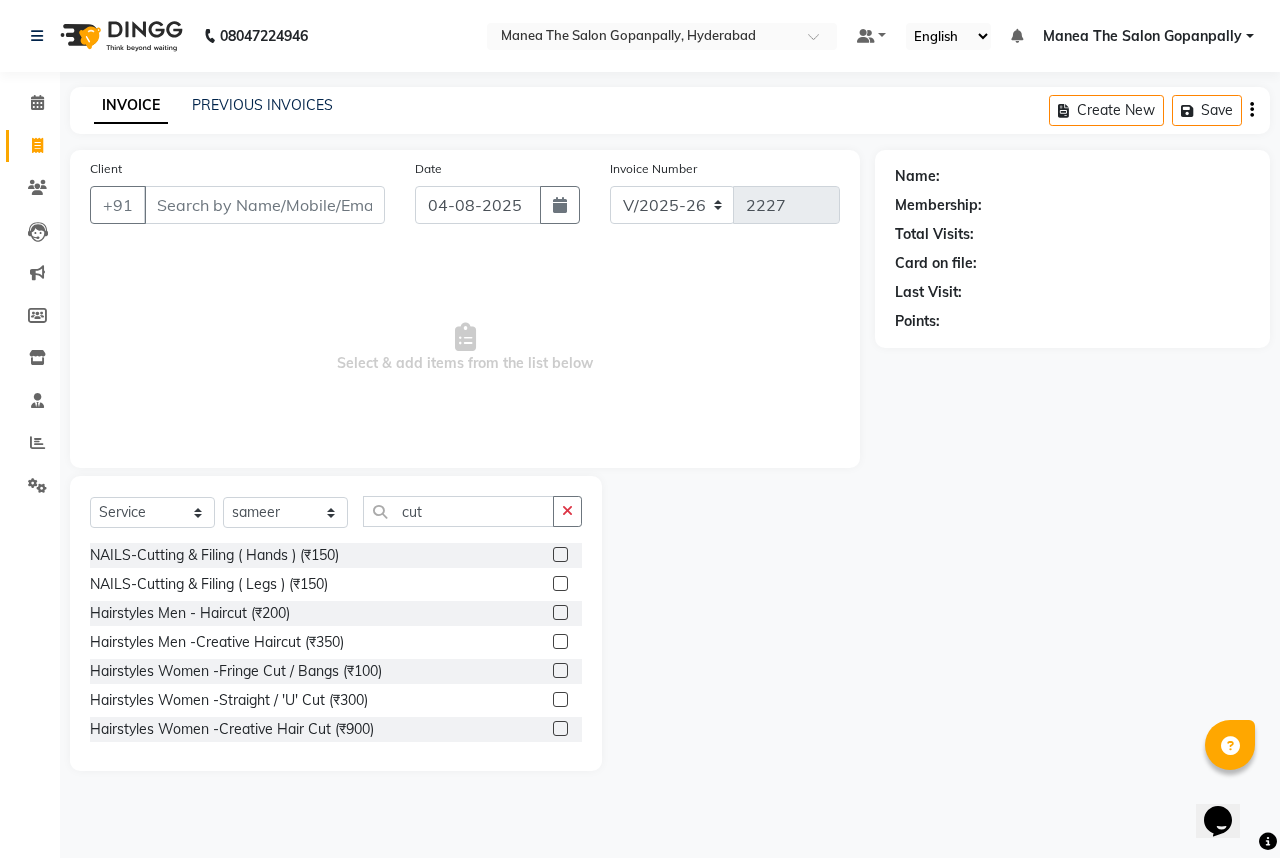 click 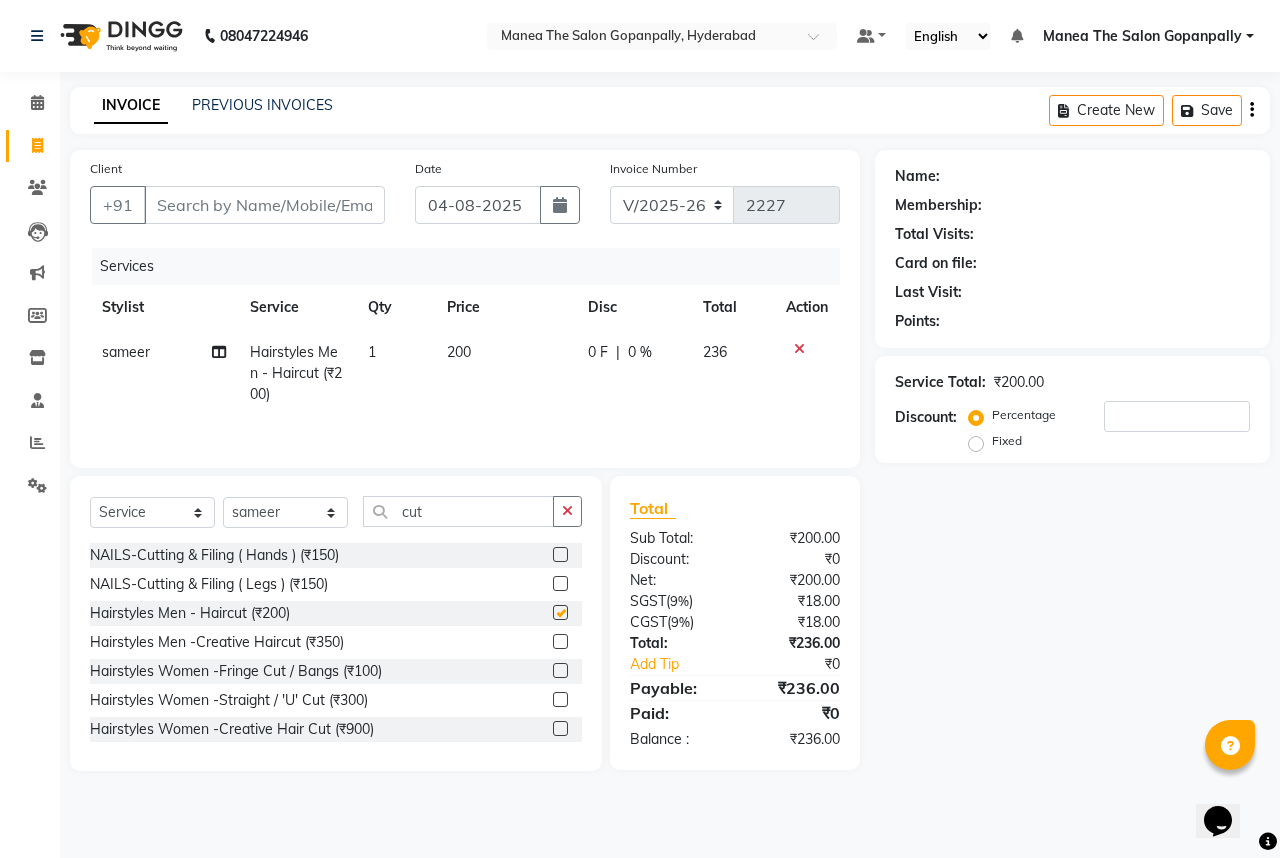 checkbox on "false" 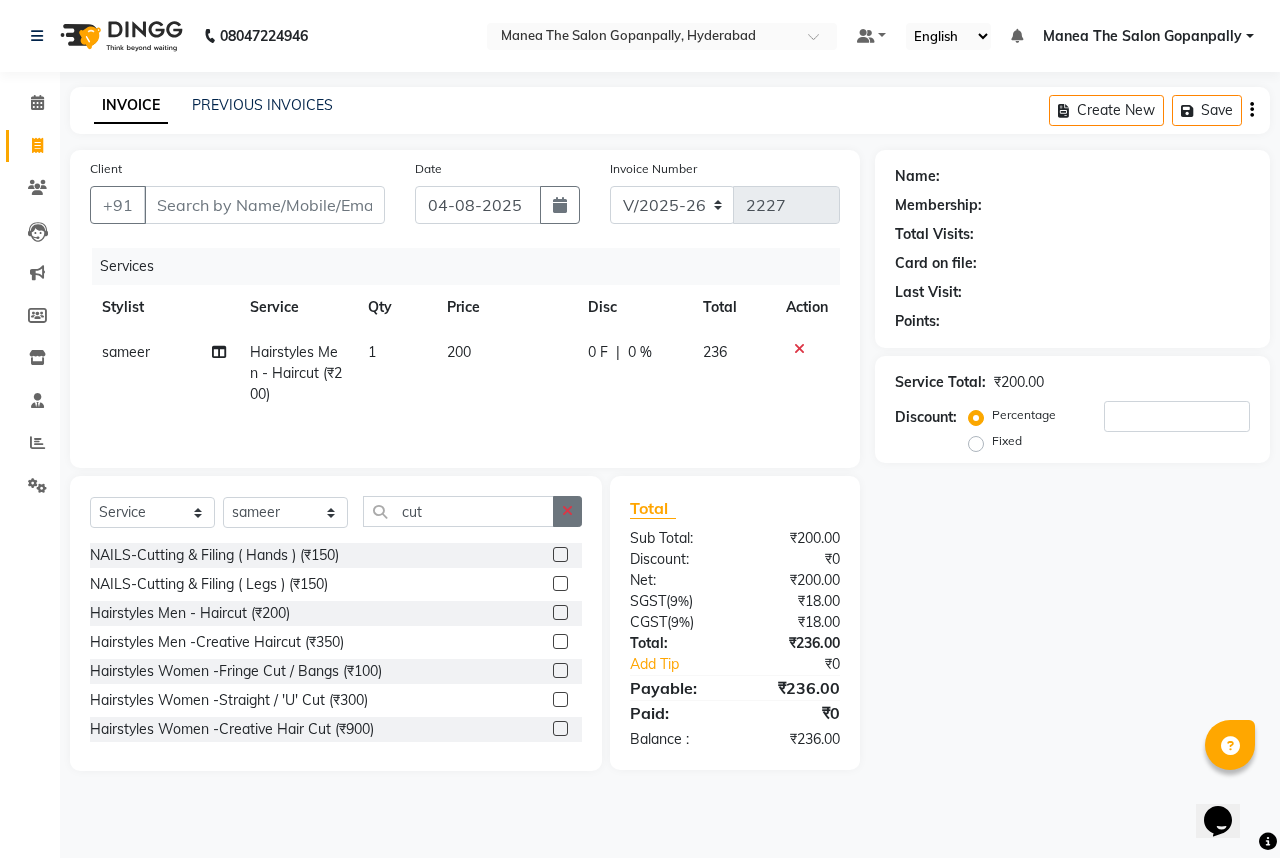 click 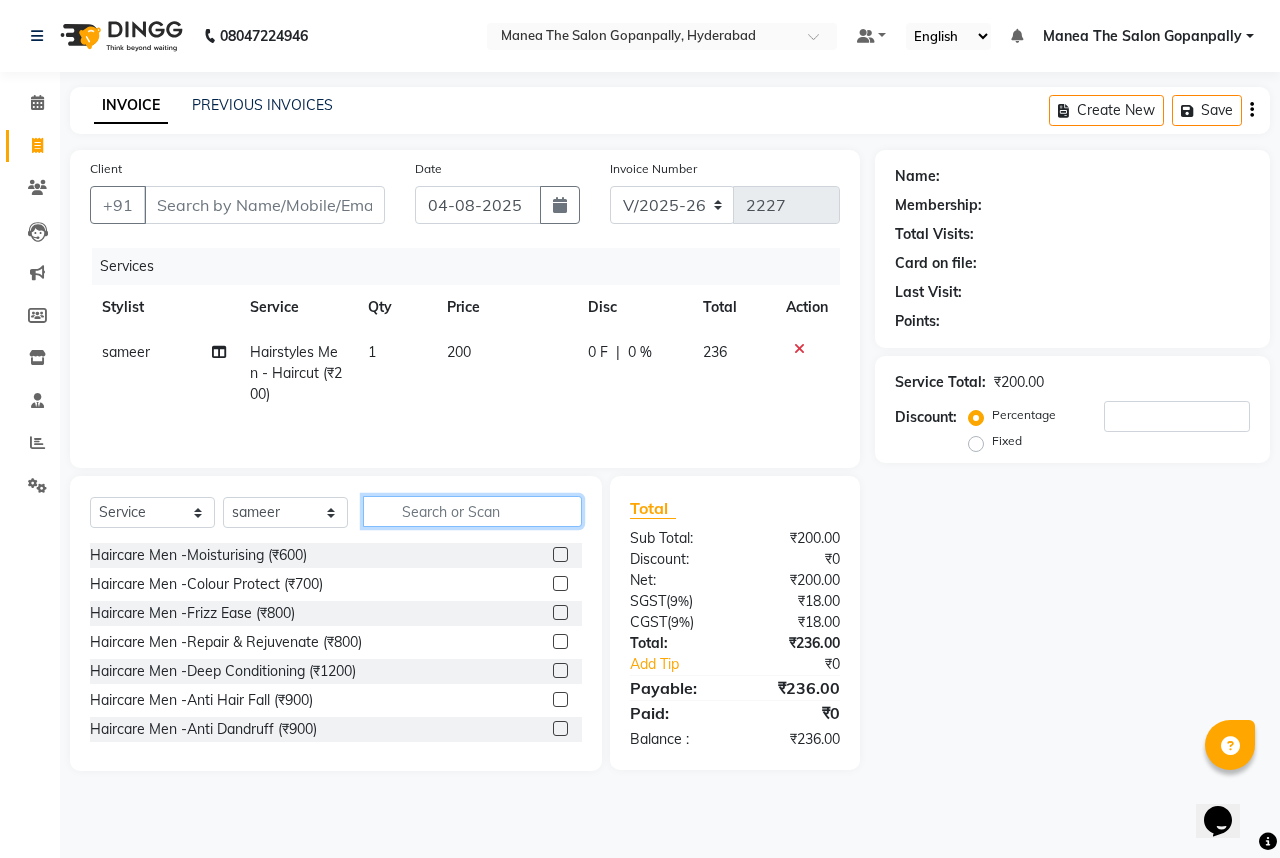 click 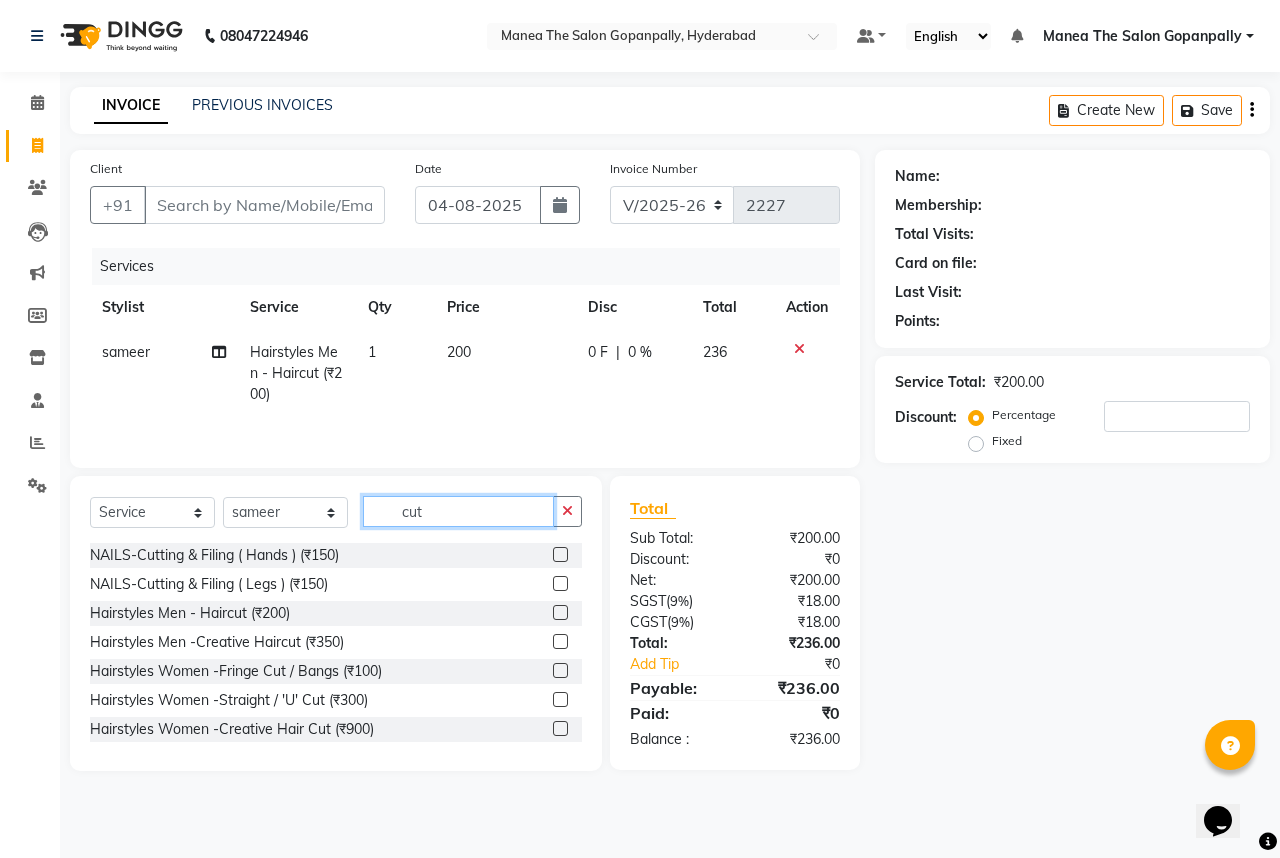 type on "cut" 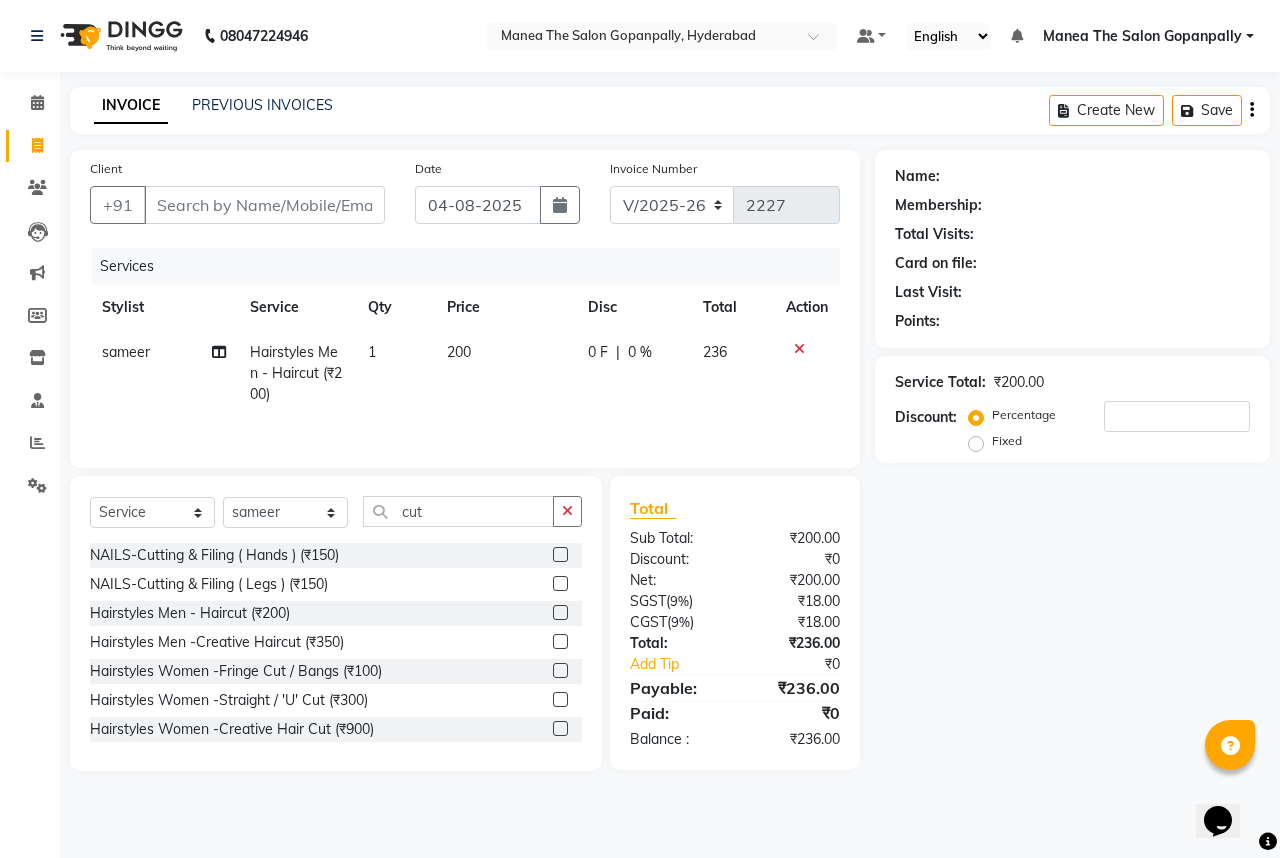 click 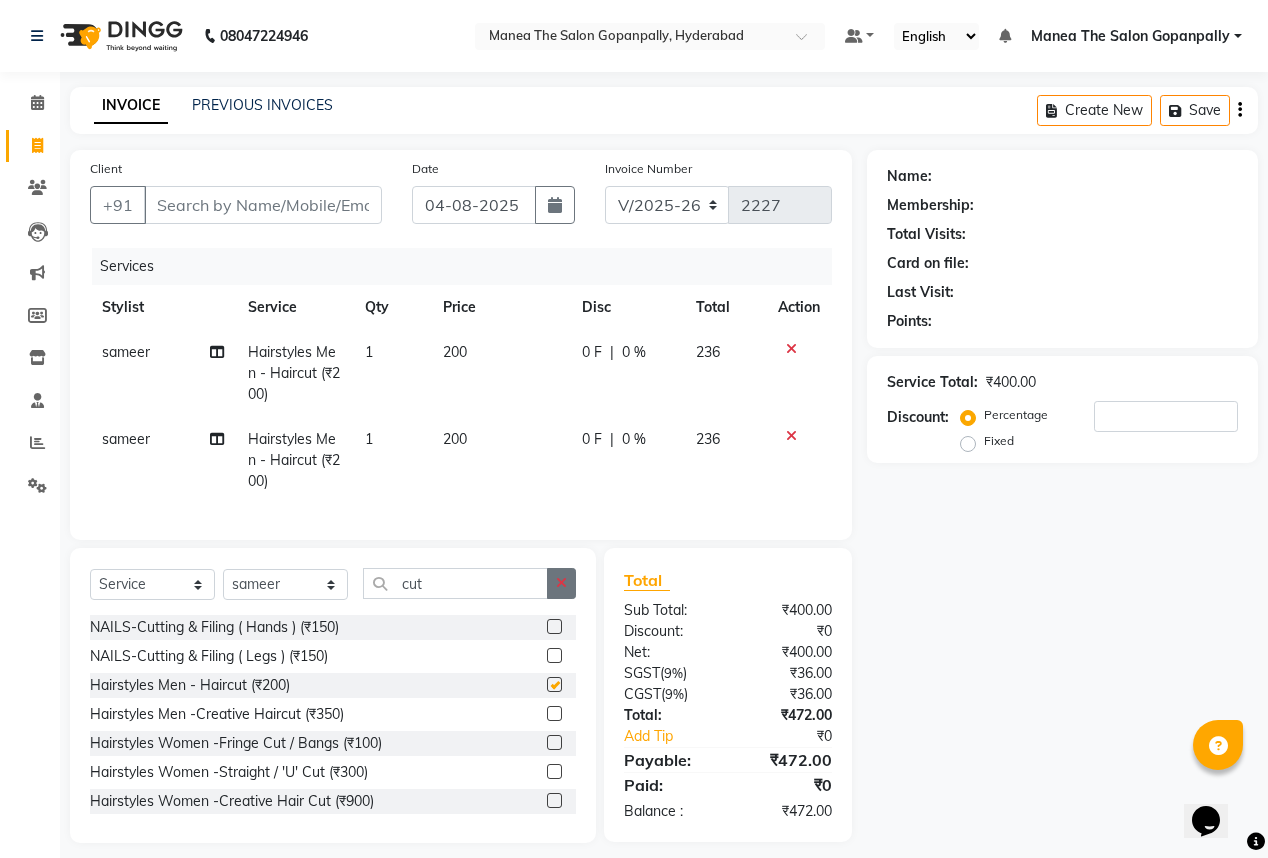 checkbox on "false" 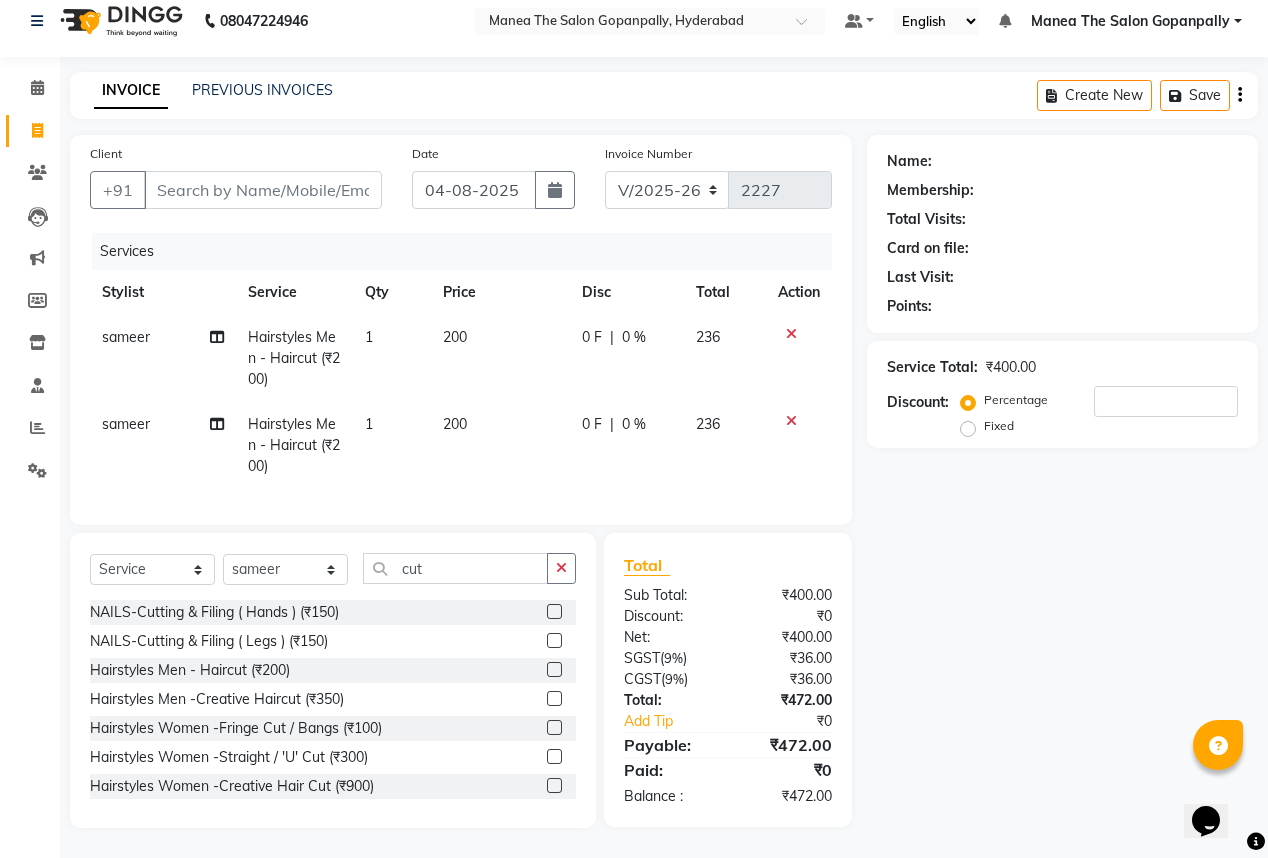 scroll, scrollTop: 27, scrollLeft: 0, axis: vertical 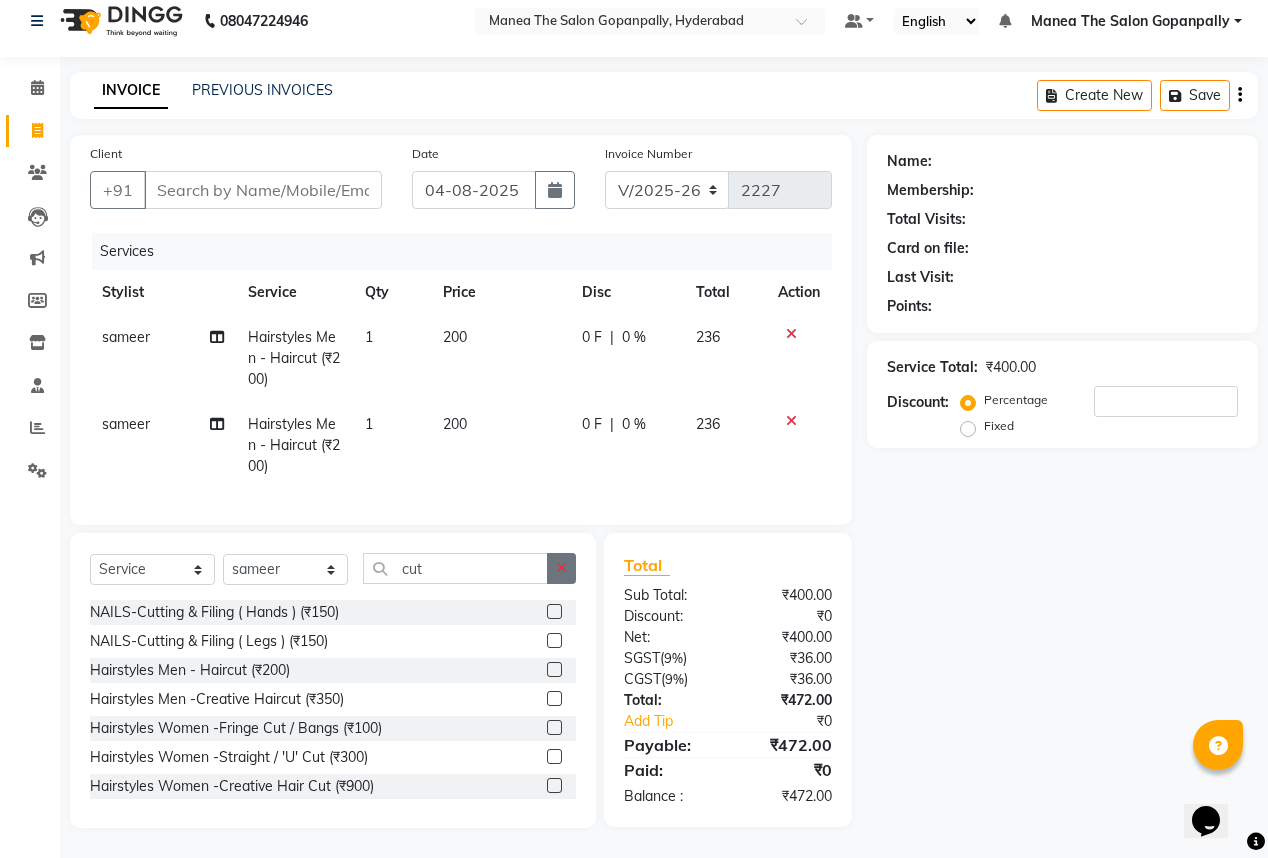 click 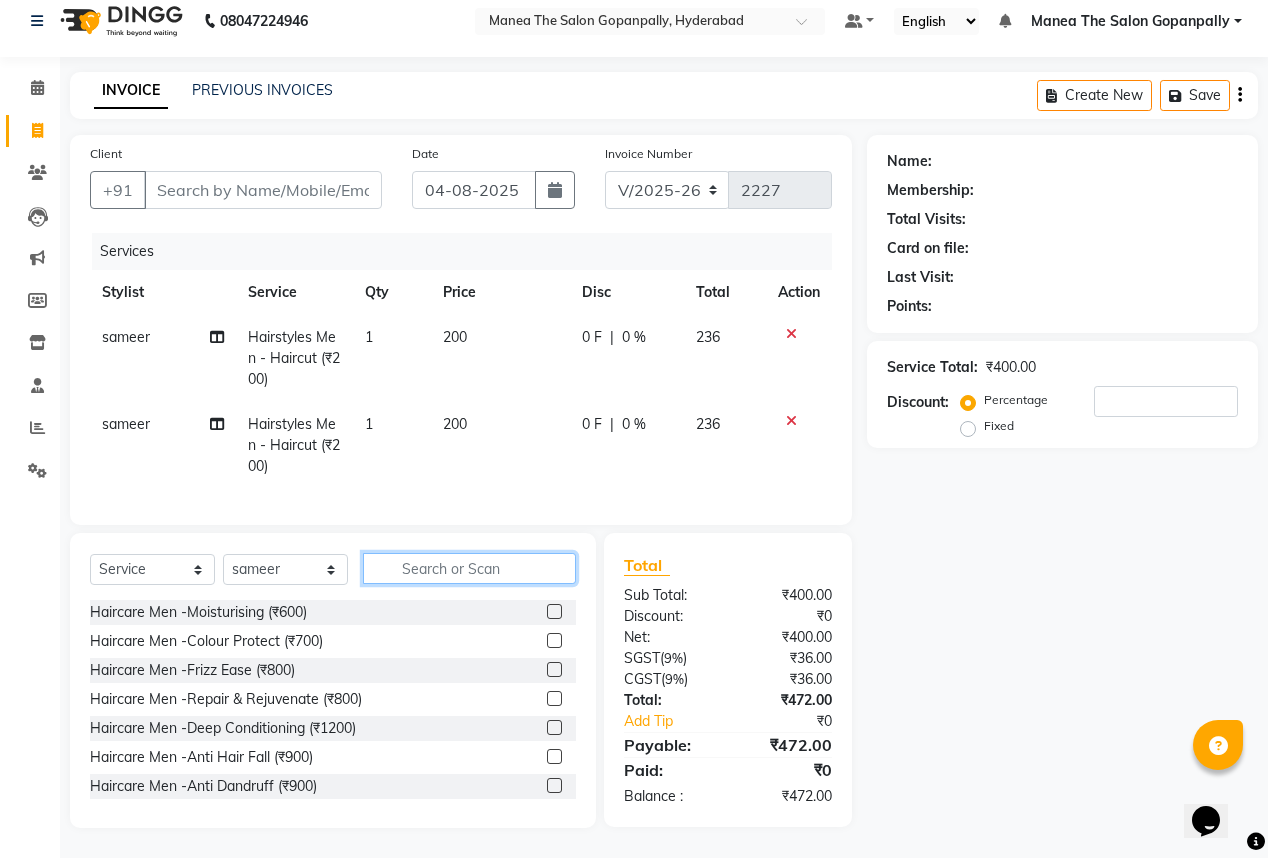 click 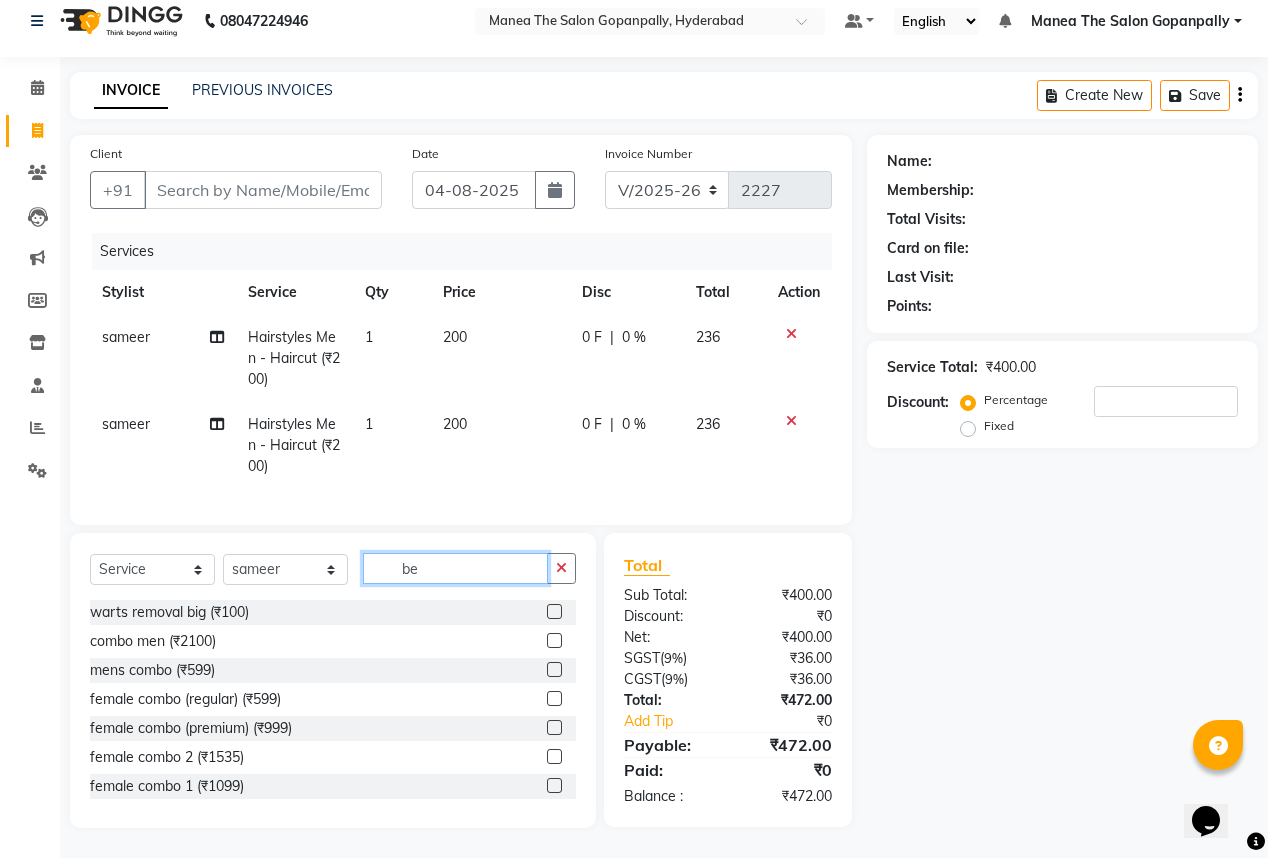 scroll, scrollTop: 26, scrollLeft: 0, axis: vertical 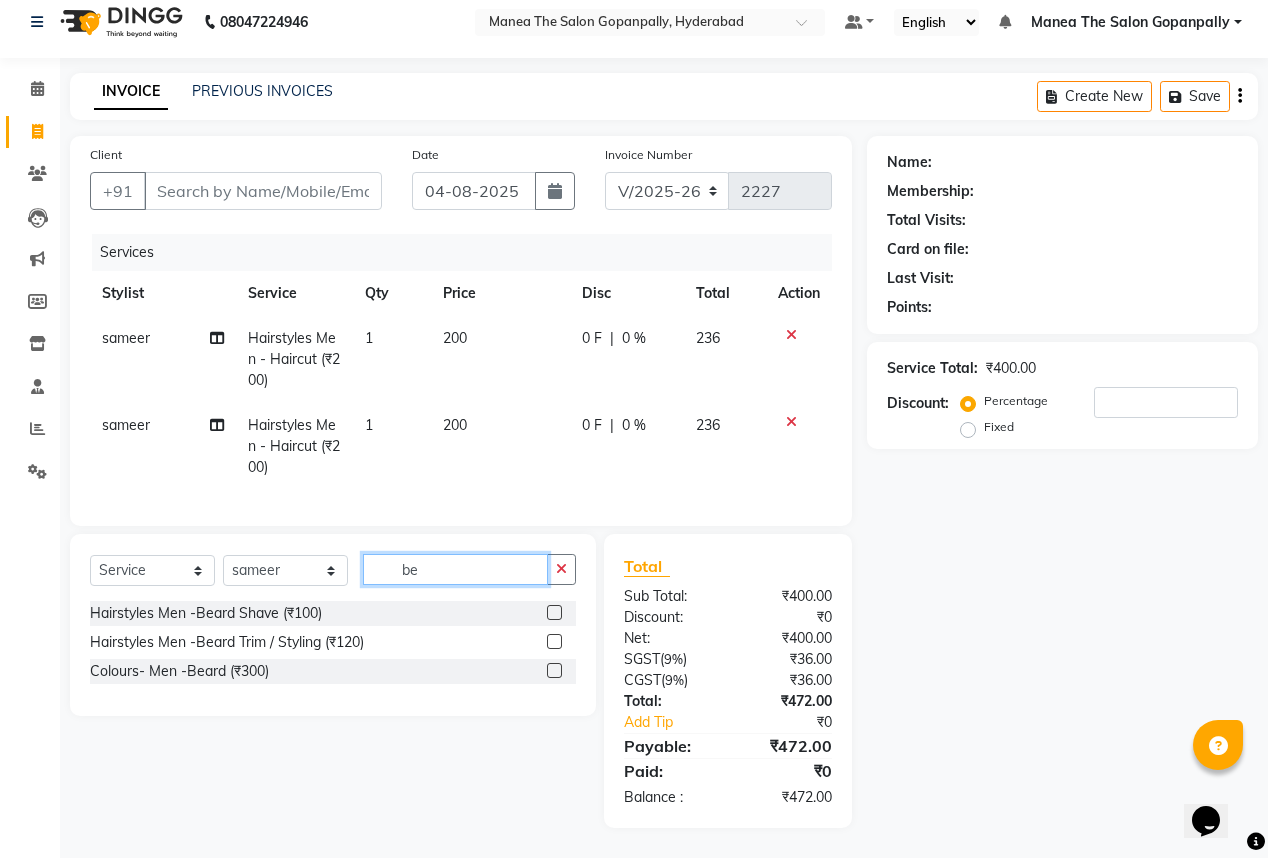 type on "be" 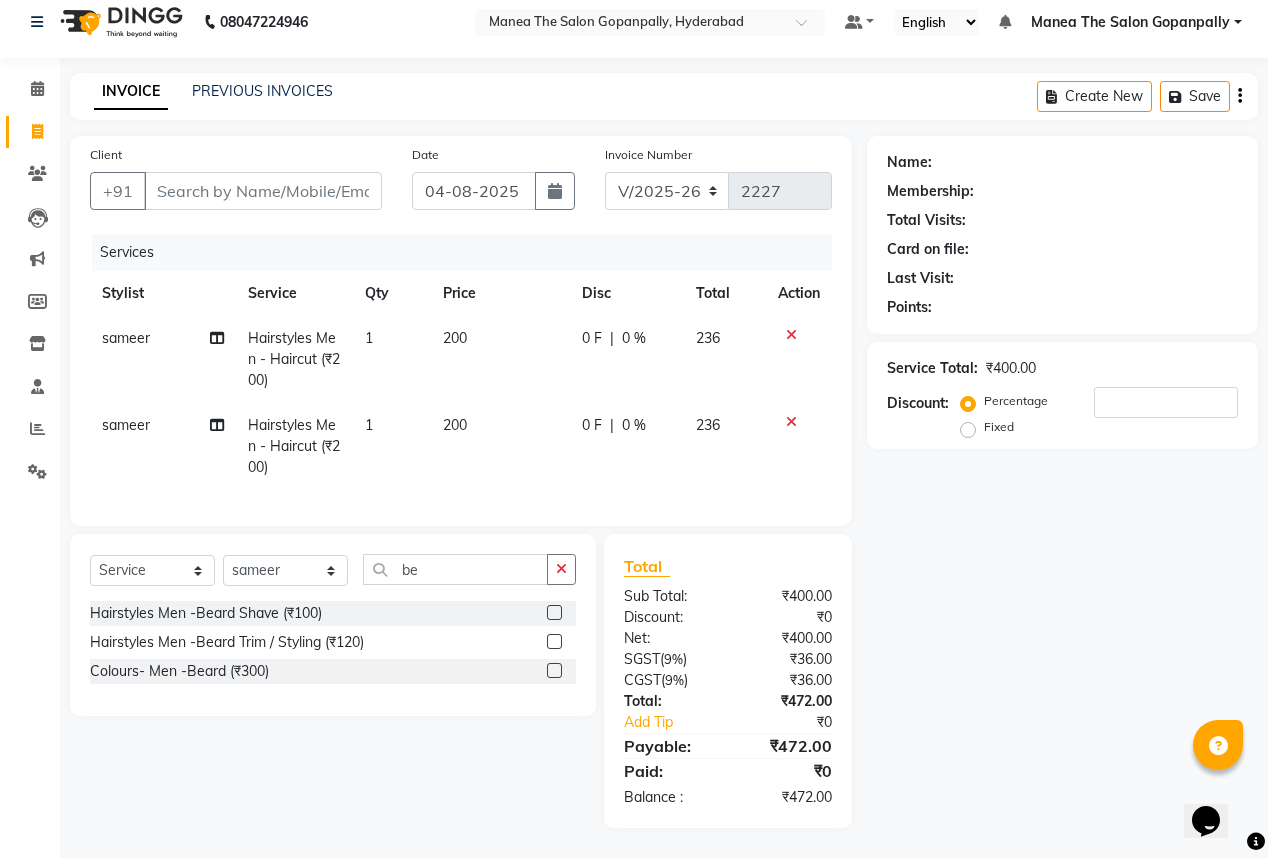 click 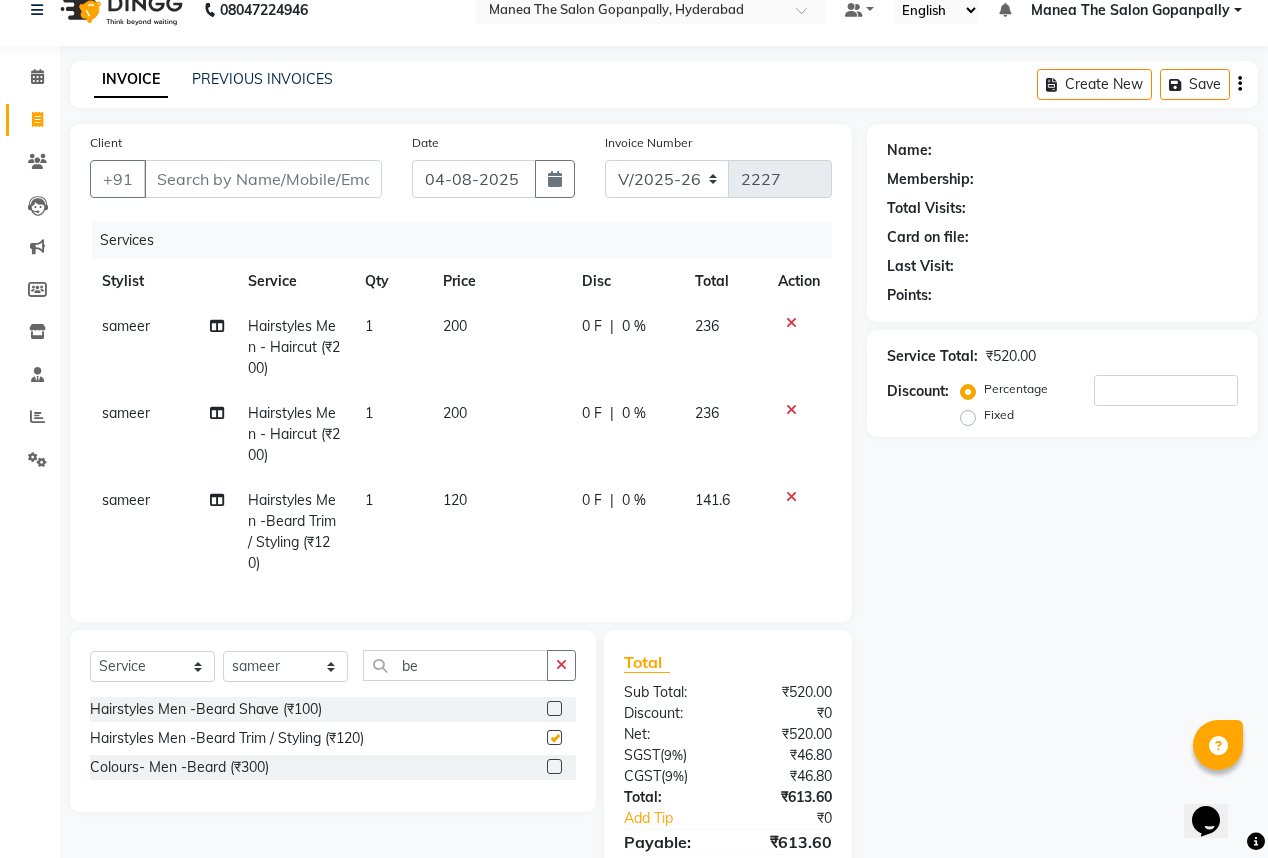 checkbox on "false" 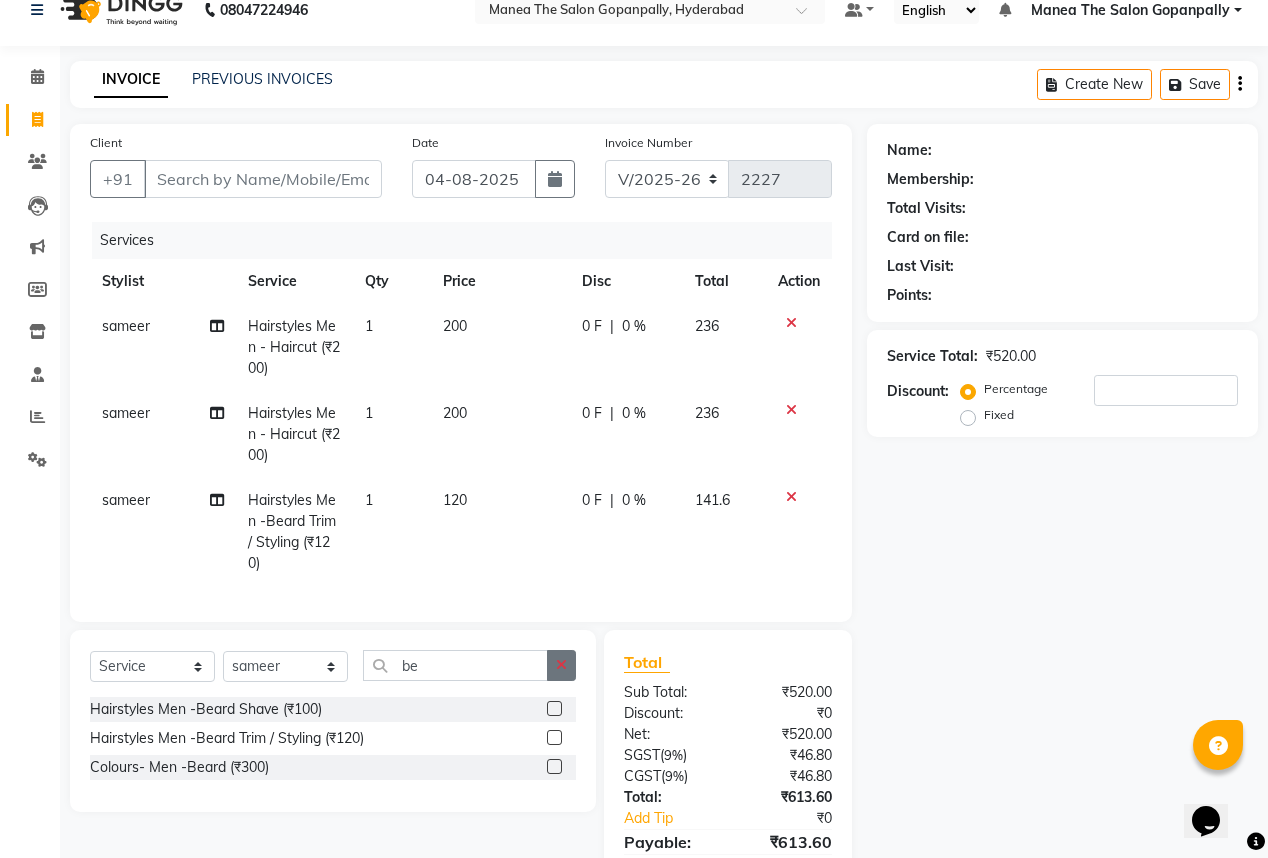 click 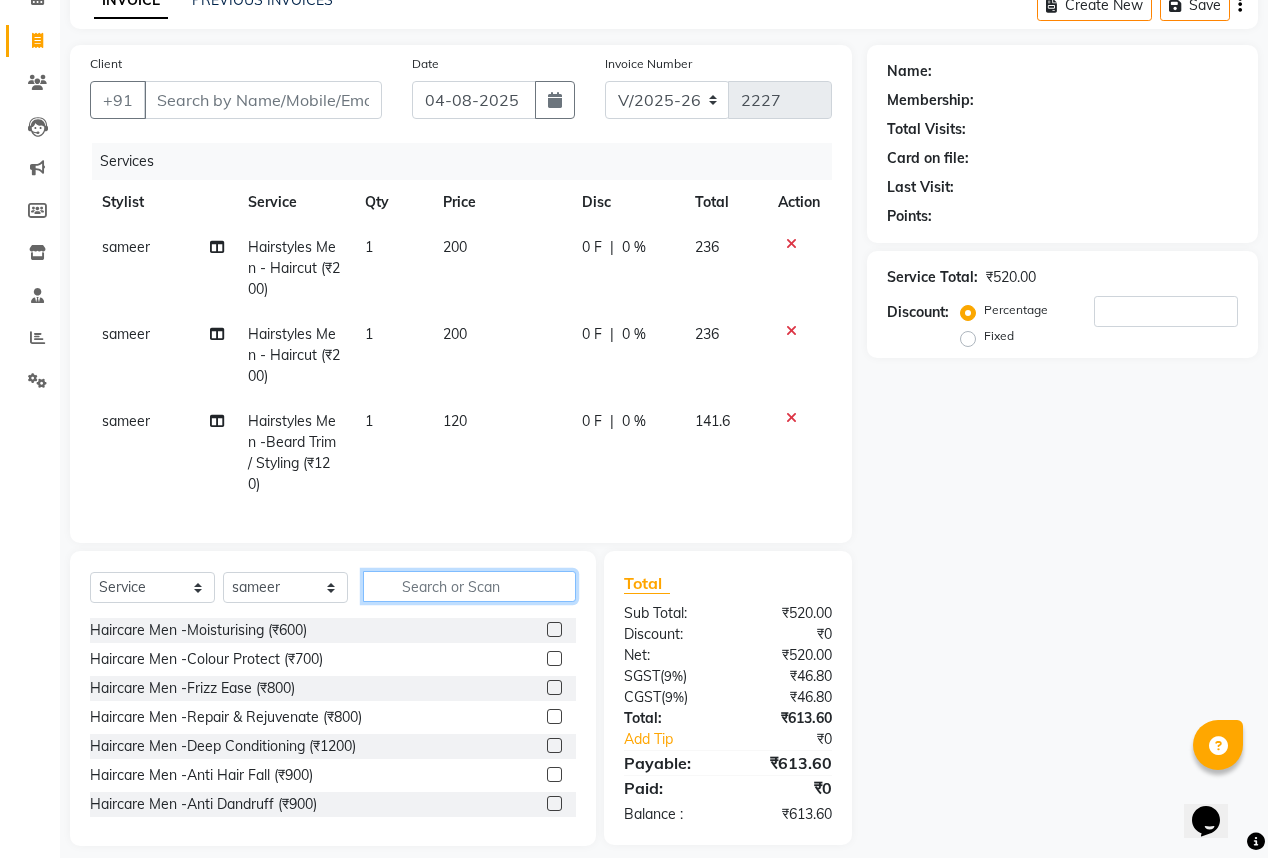 scroll, scrollTop: 106, scrollLeft: 0, axis: vertical 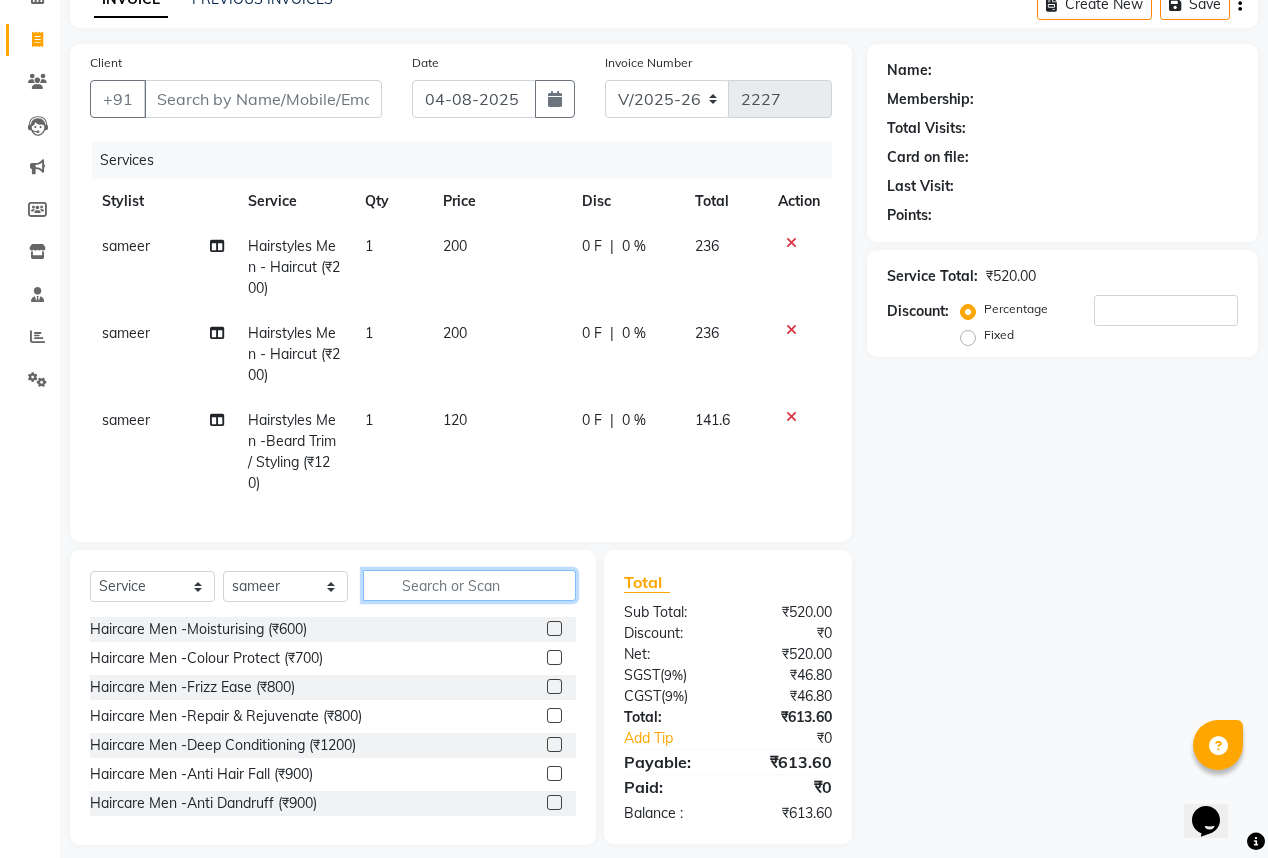 click 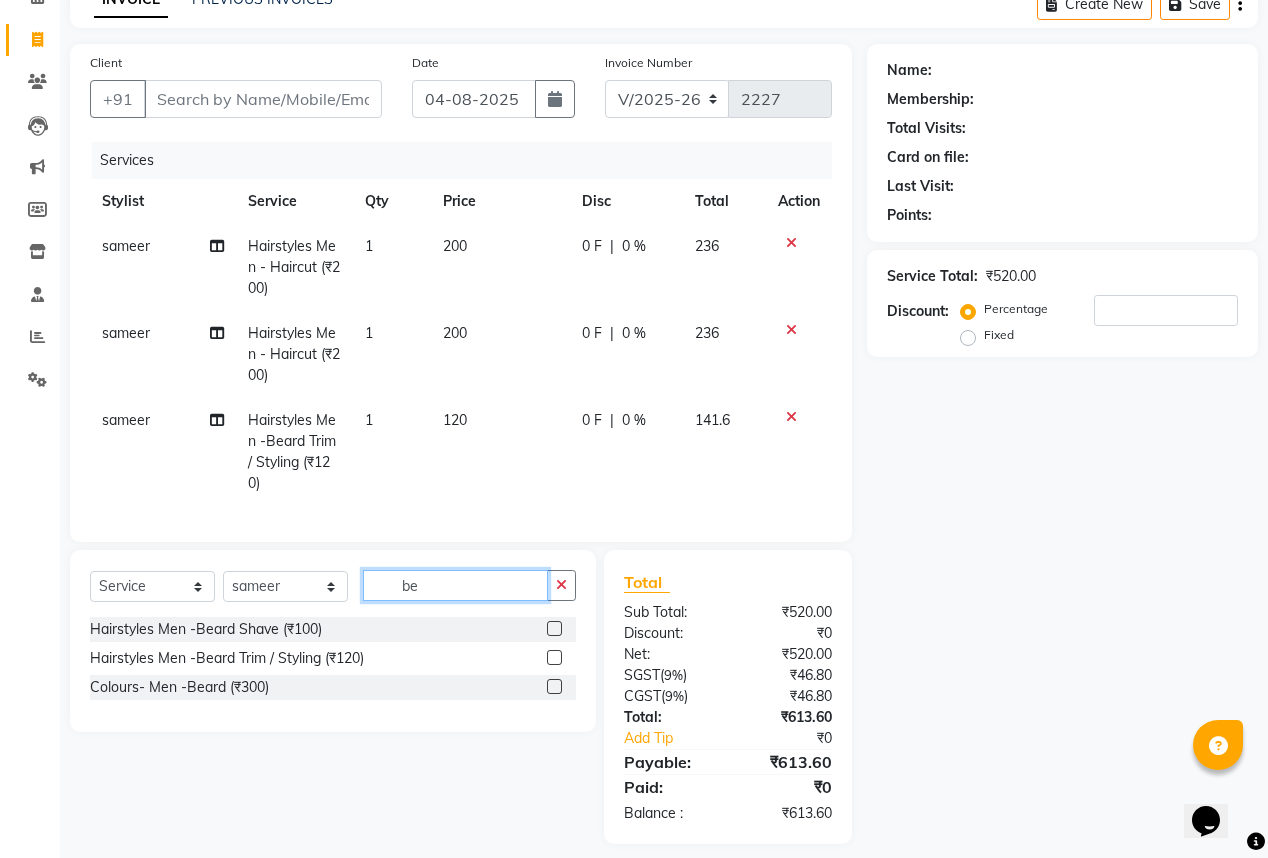 type on "be" 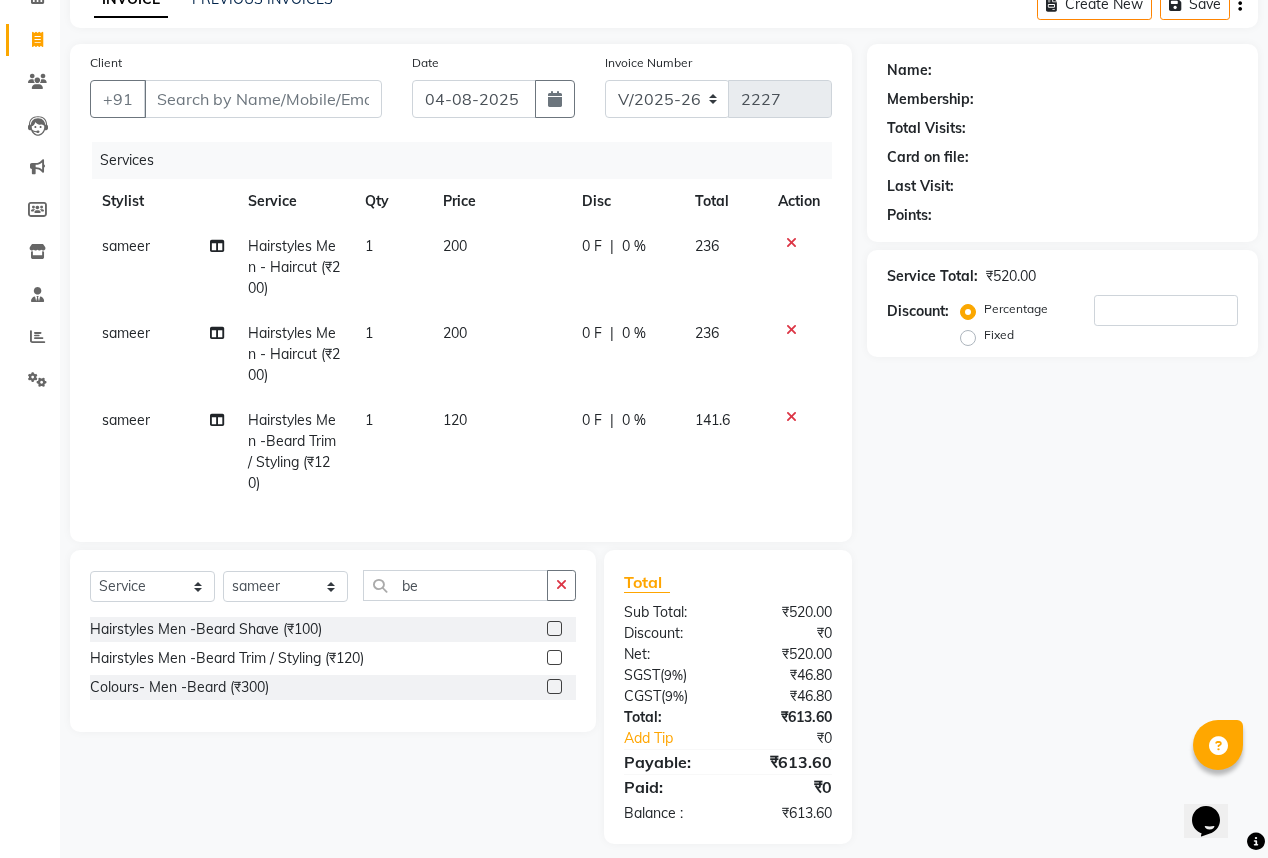 click 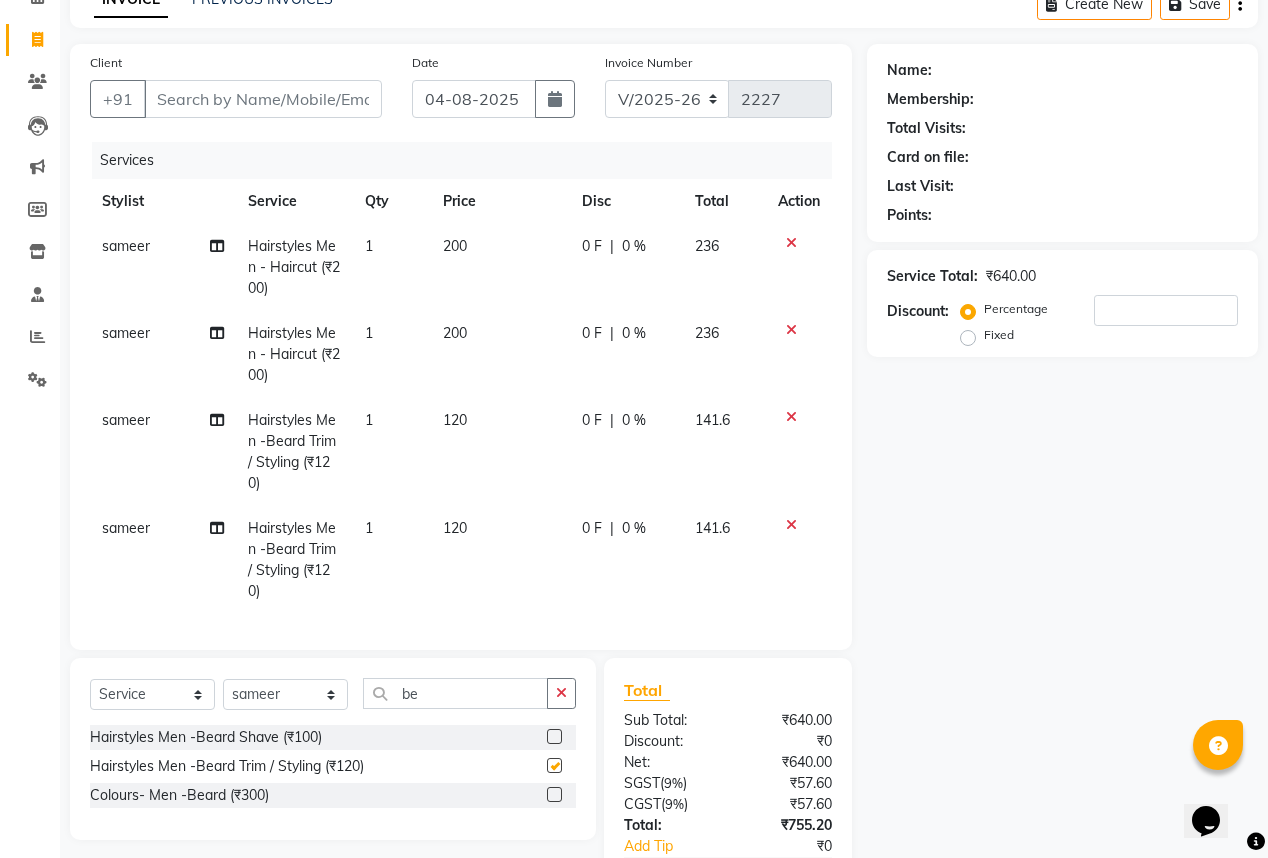 checkbox on "false" 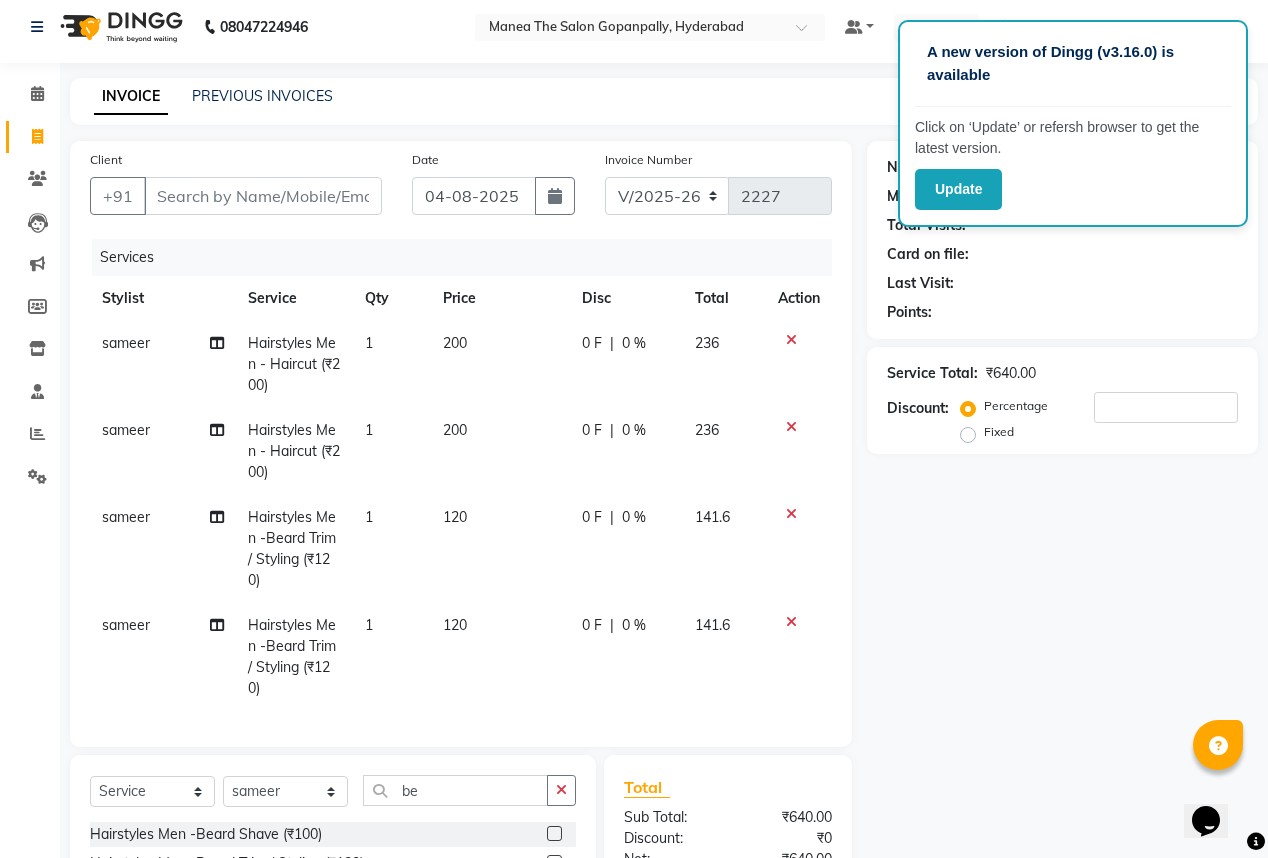 scroll, scrollTop: 0, scrollLeft: 0, axis: both 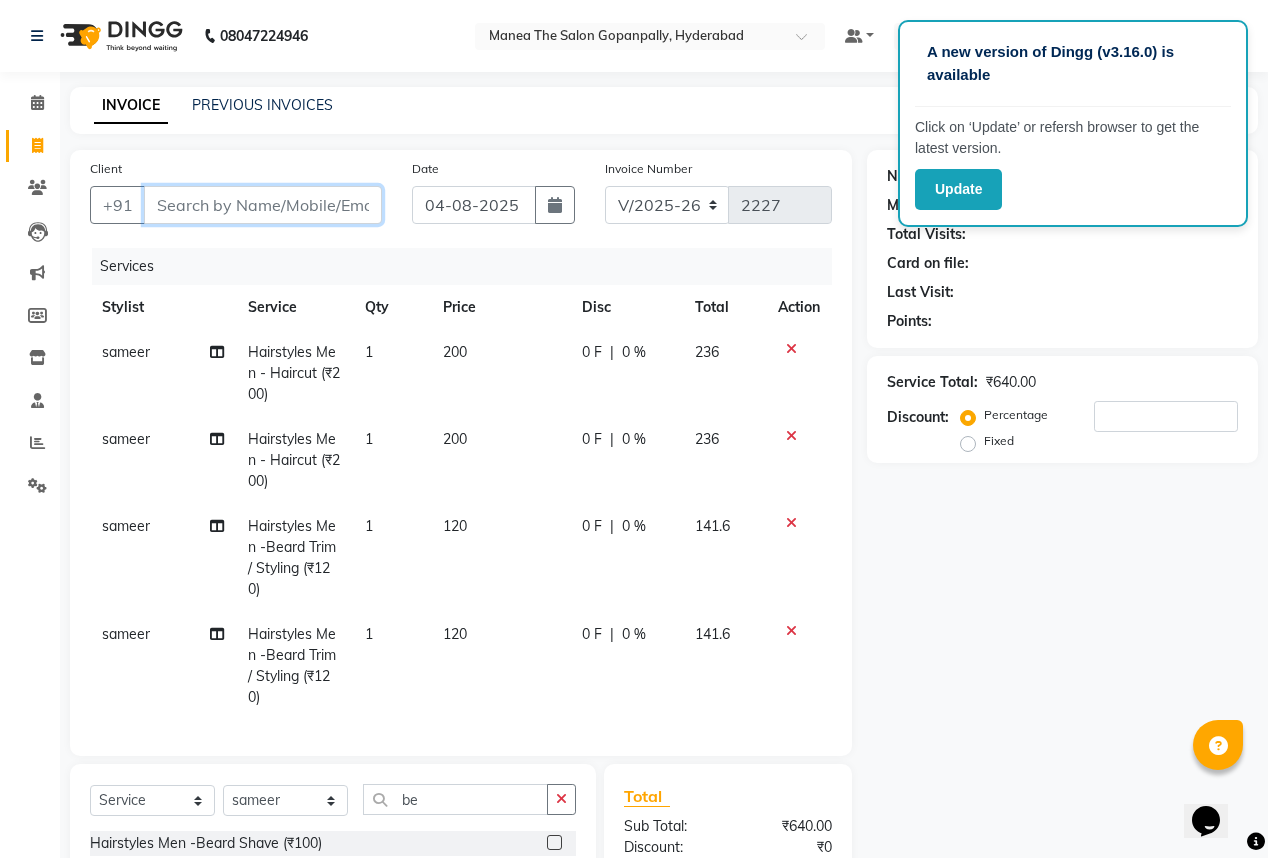 click on "Client" at bounding box center (263, 205) 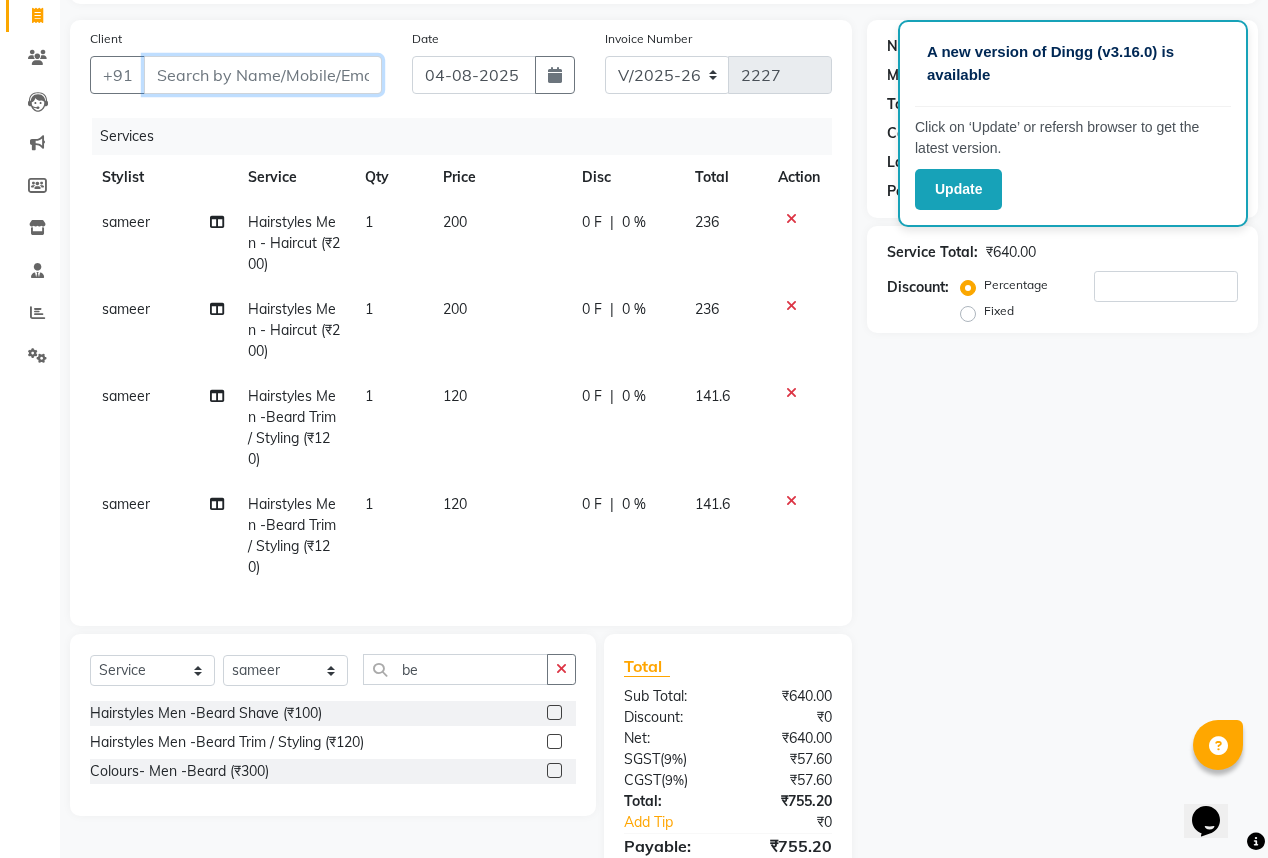 scroll, scrollTop: 160, scrollLeft: 0, axis: vertical 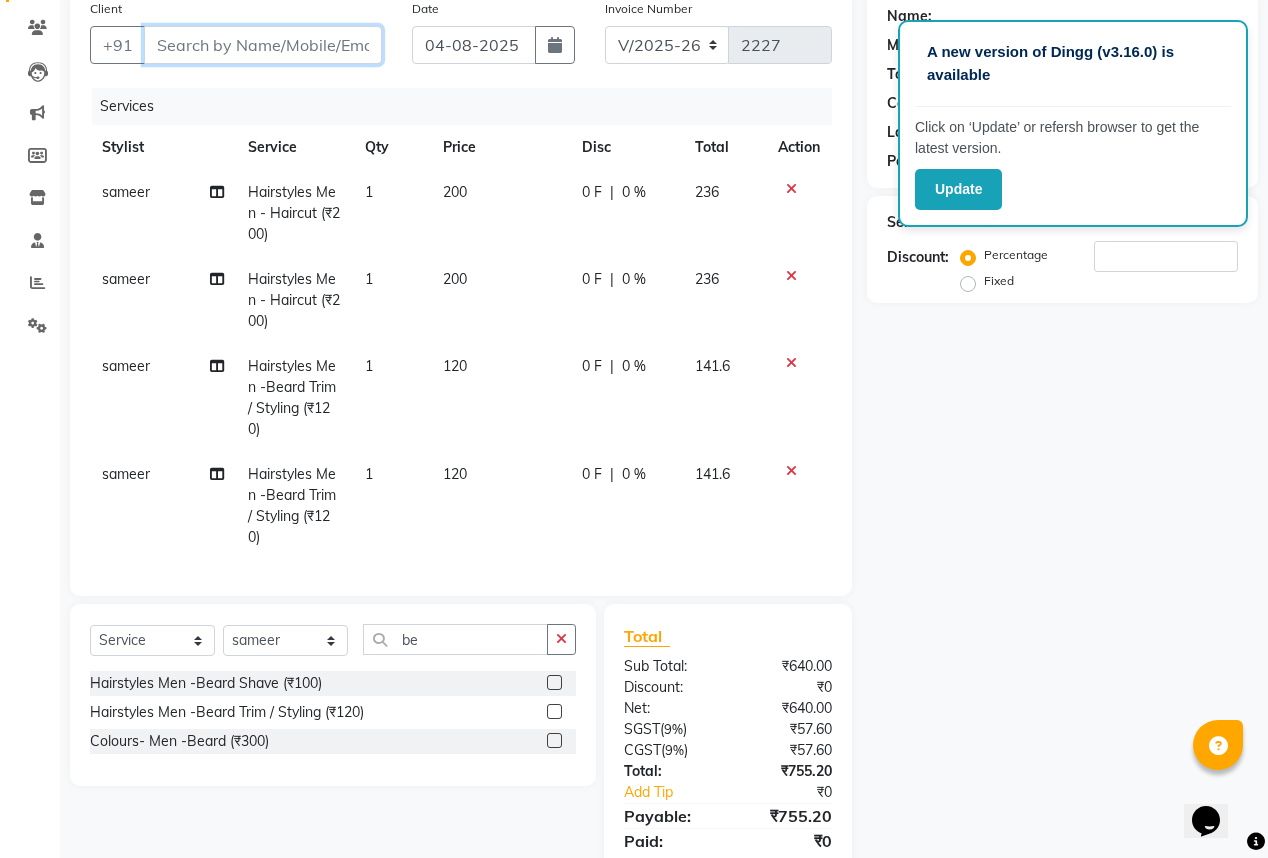 click on "Client" at bounding box center [263, 45] 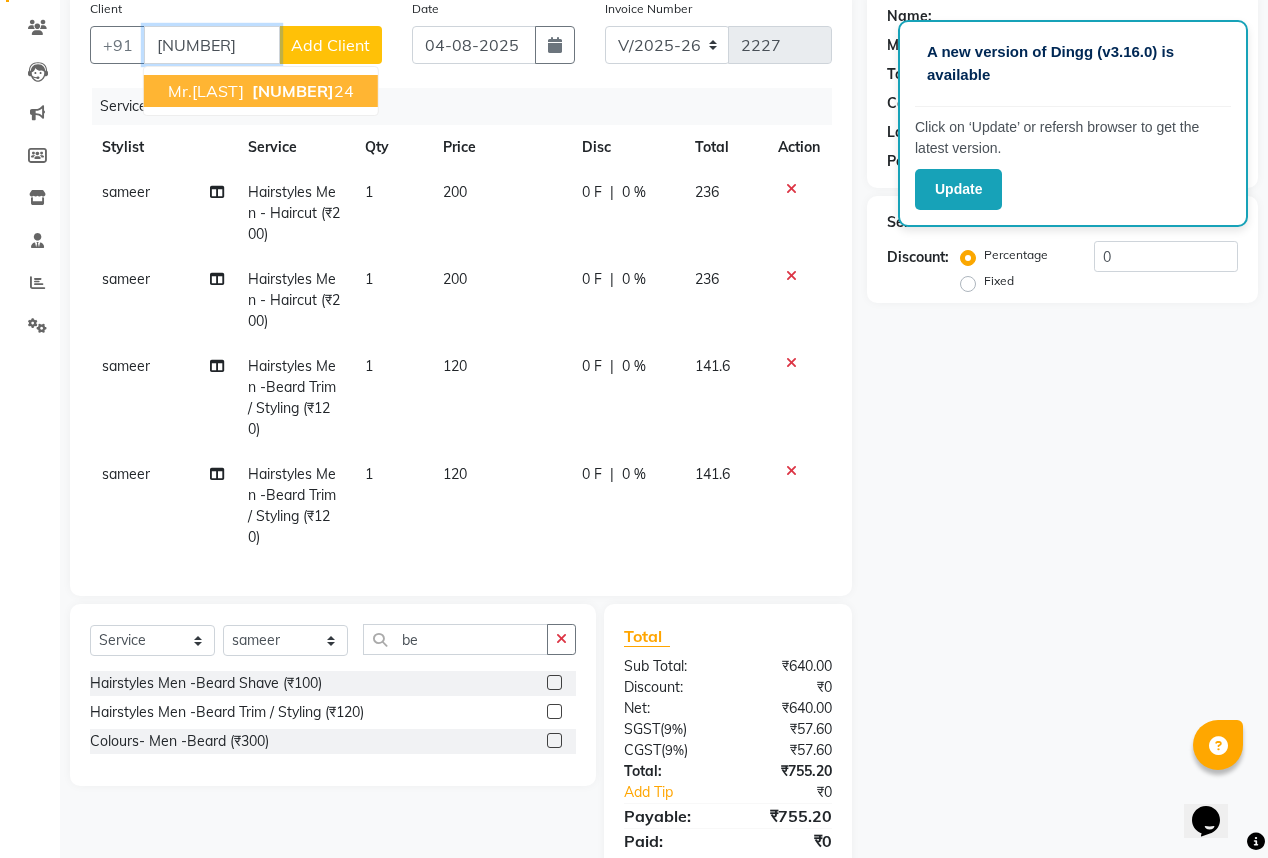 click on "[PHONE] [NUMBER]" at bounding box center [301, 91] 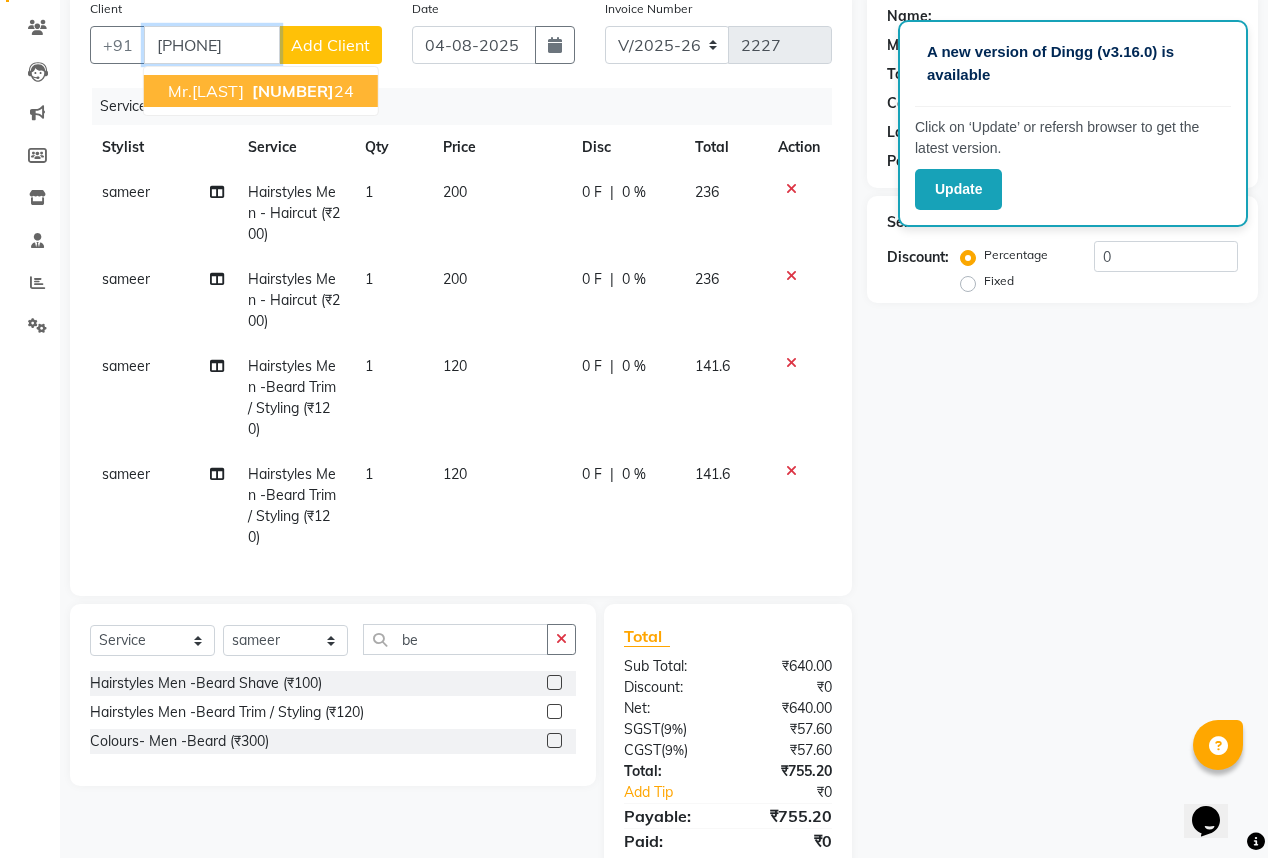 type on "[PHONE]" 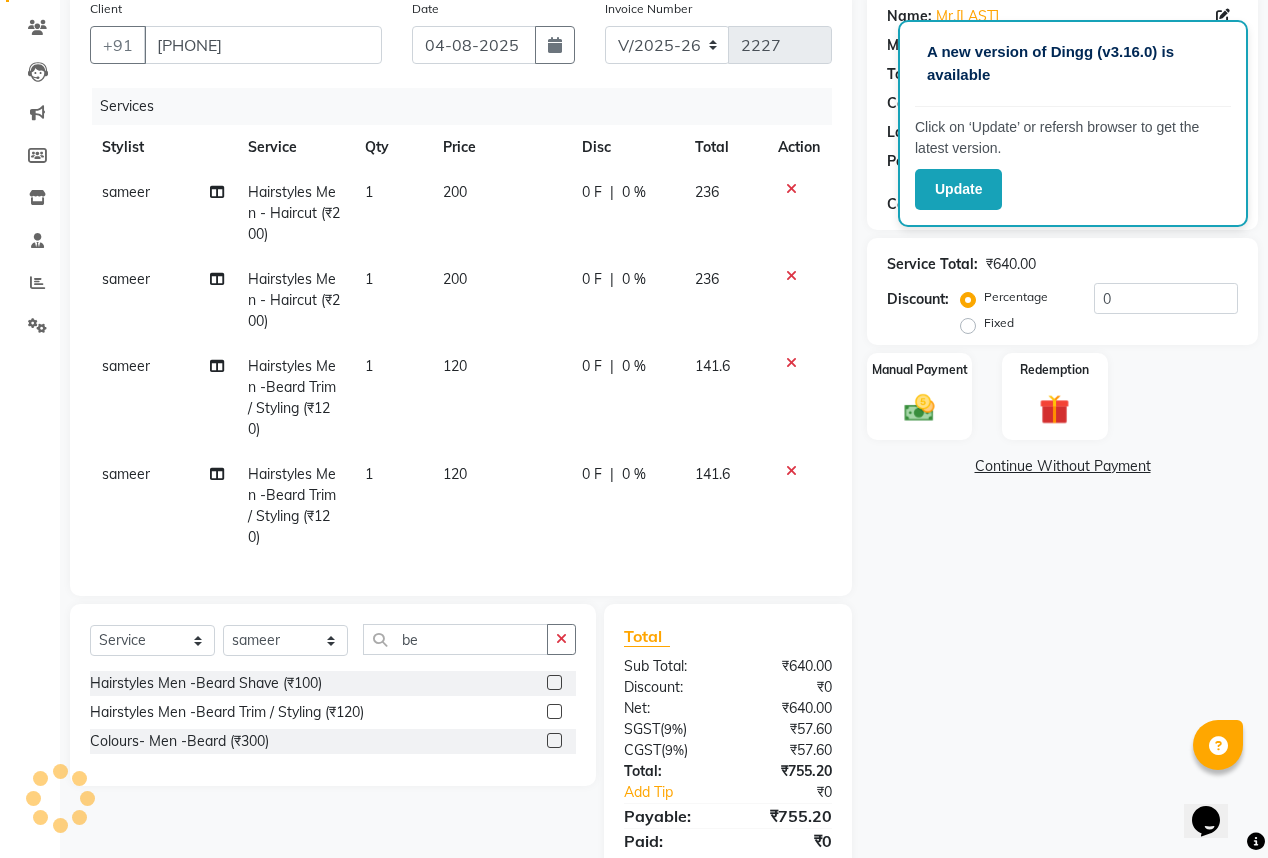 type on "20" 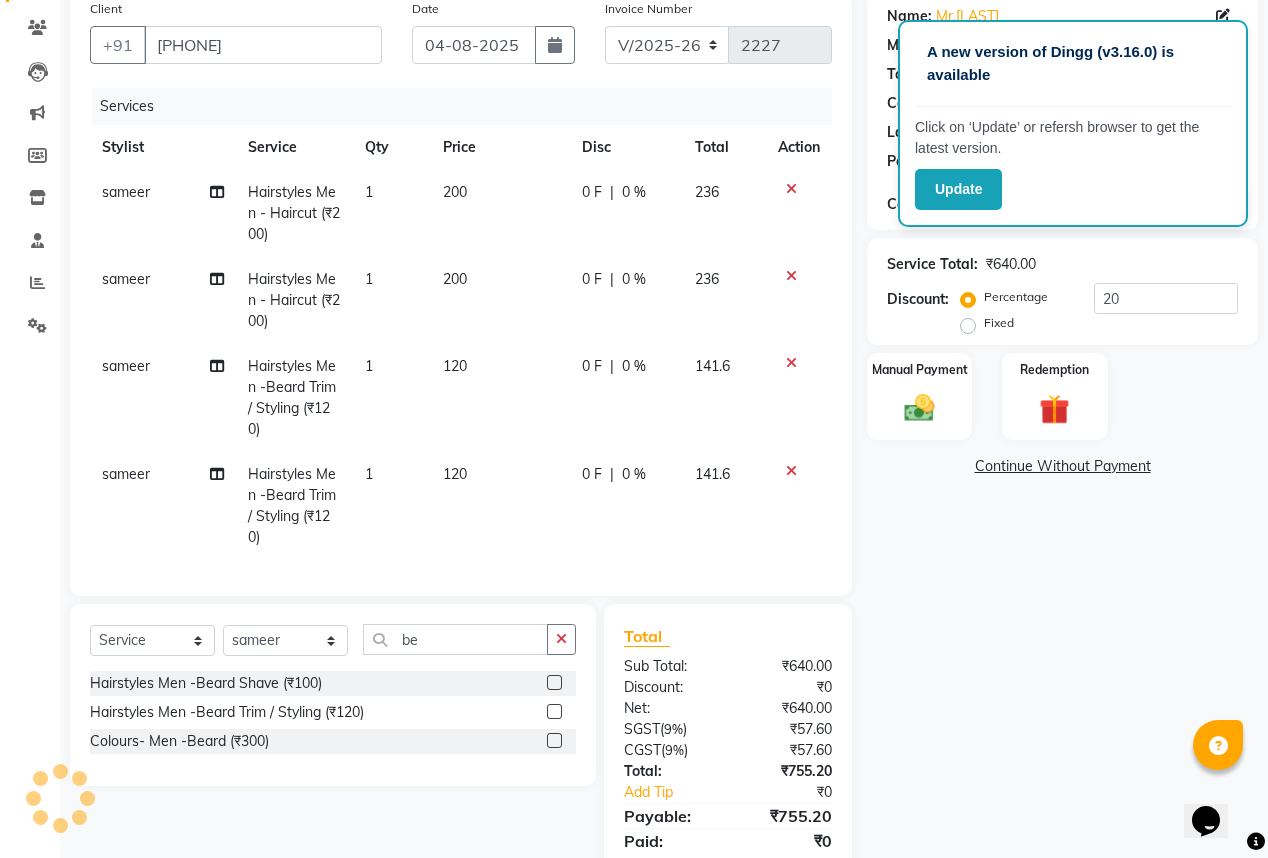 select on "1: Object" 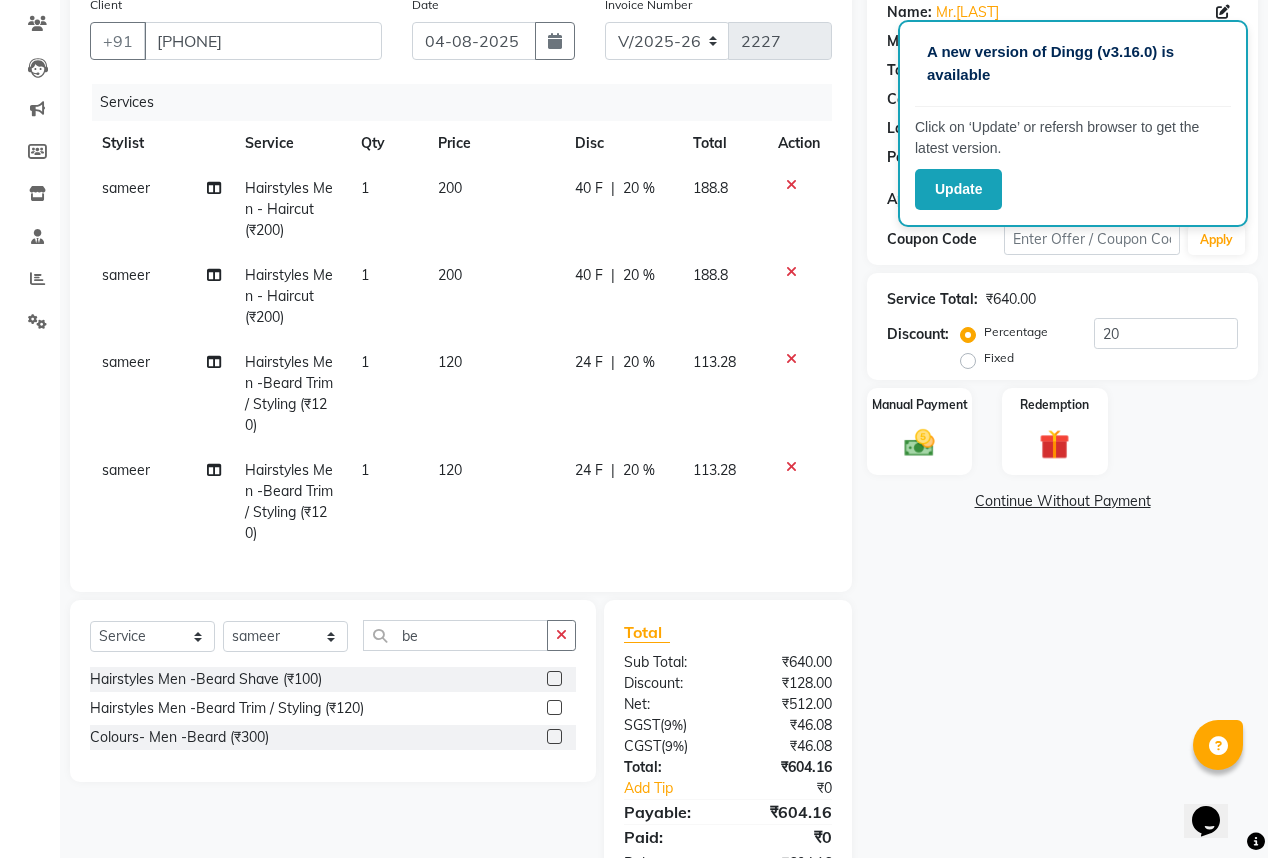 scroll, scrollTop: 162, scrollLeft: 0, axis: vertical 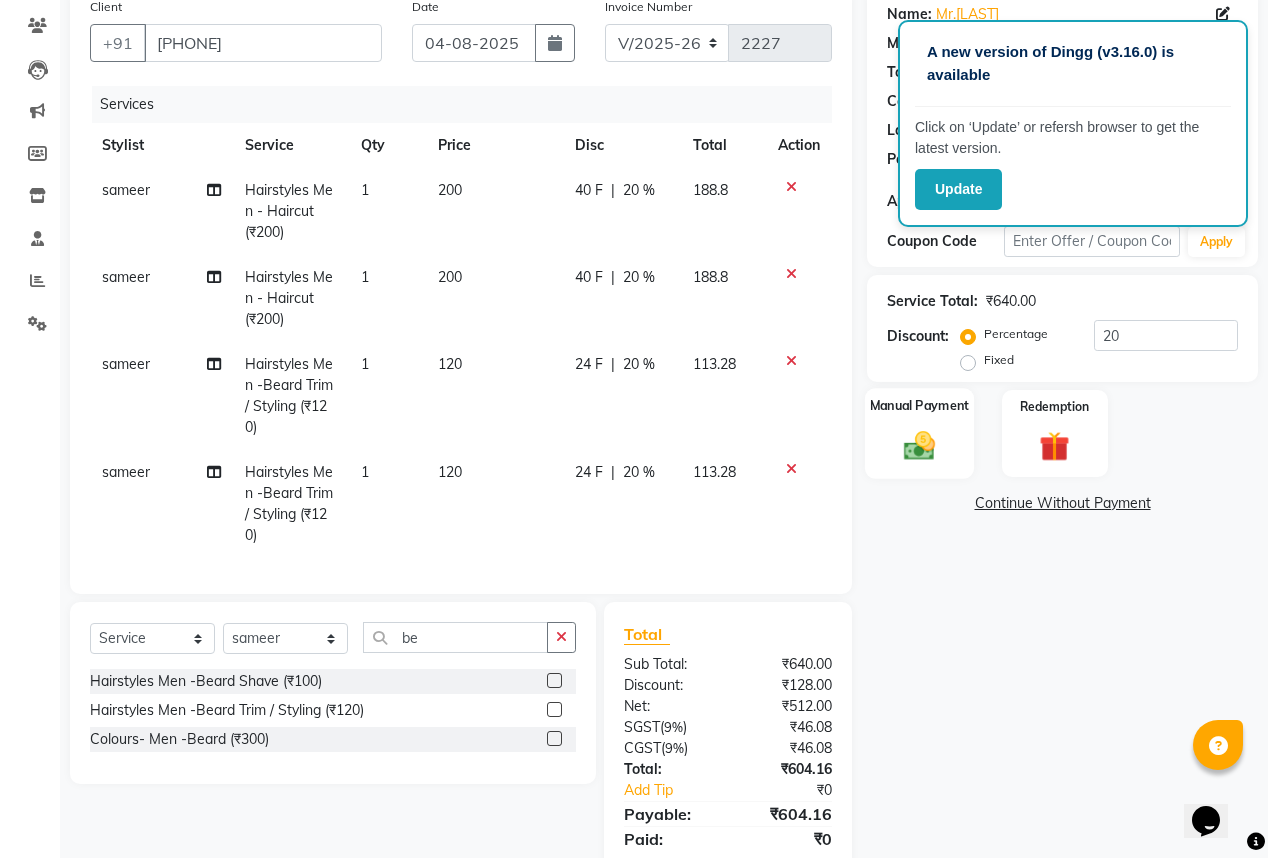 click 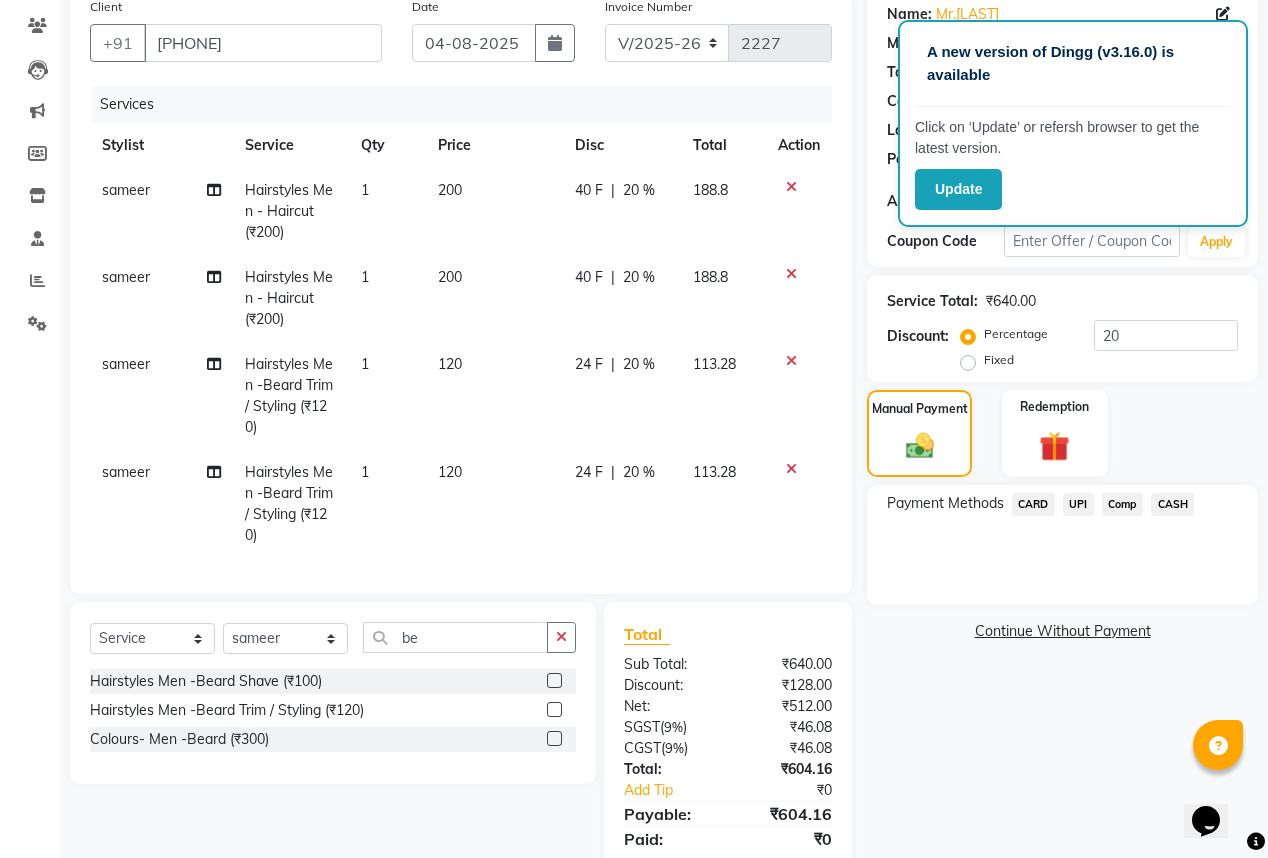 click on "UPI" 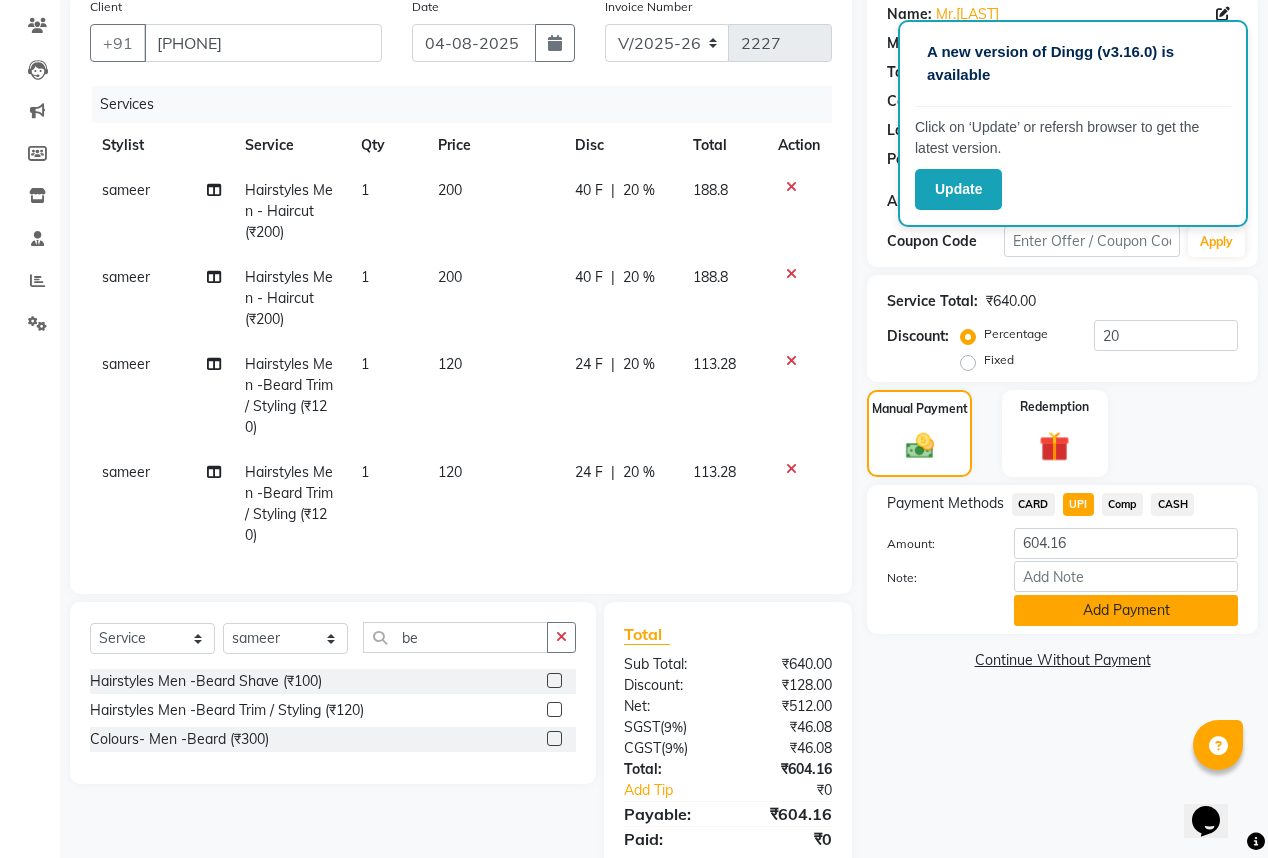 click on "Add Payment" 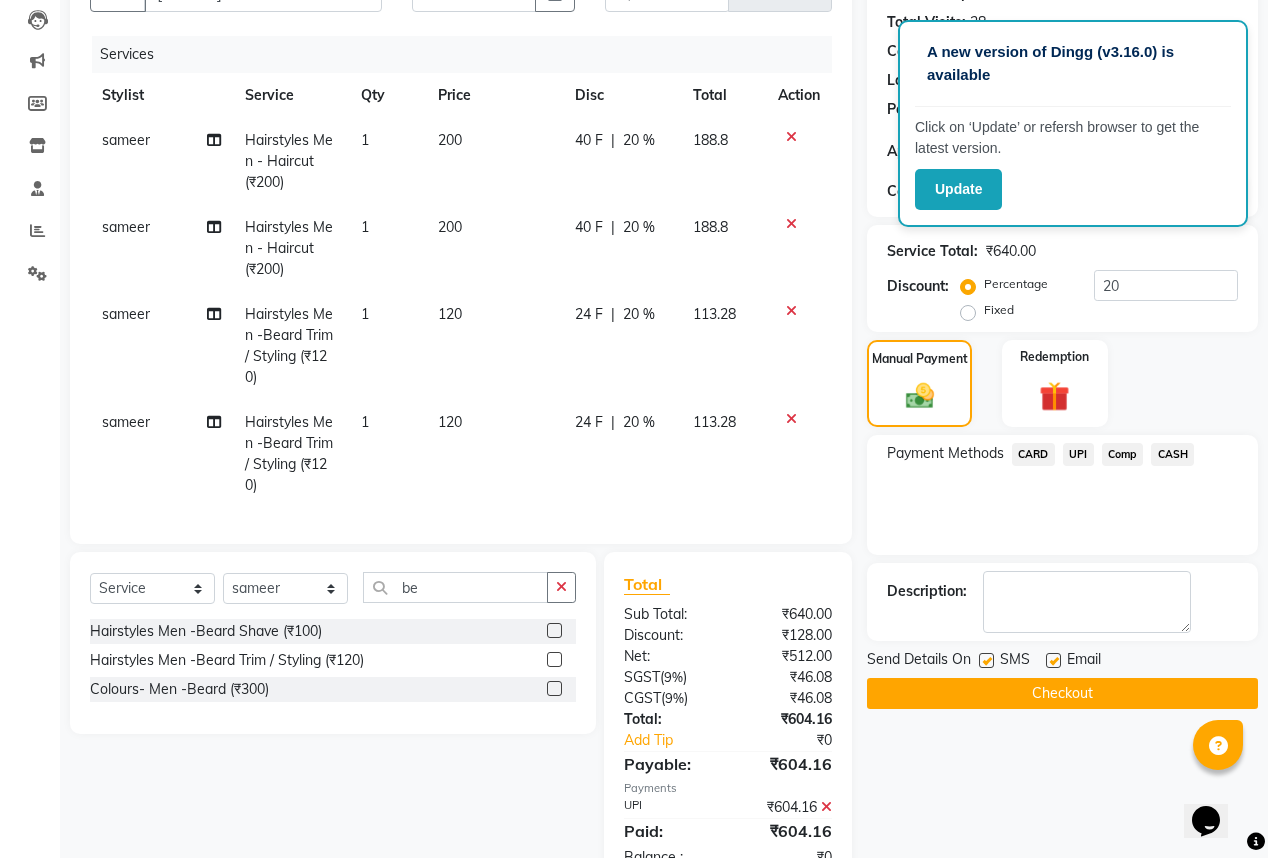 scroll, scrollTop: 204, scrollLeft: 0, axis: vertical 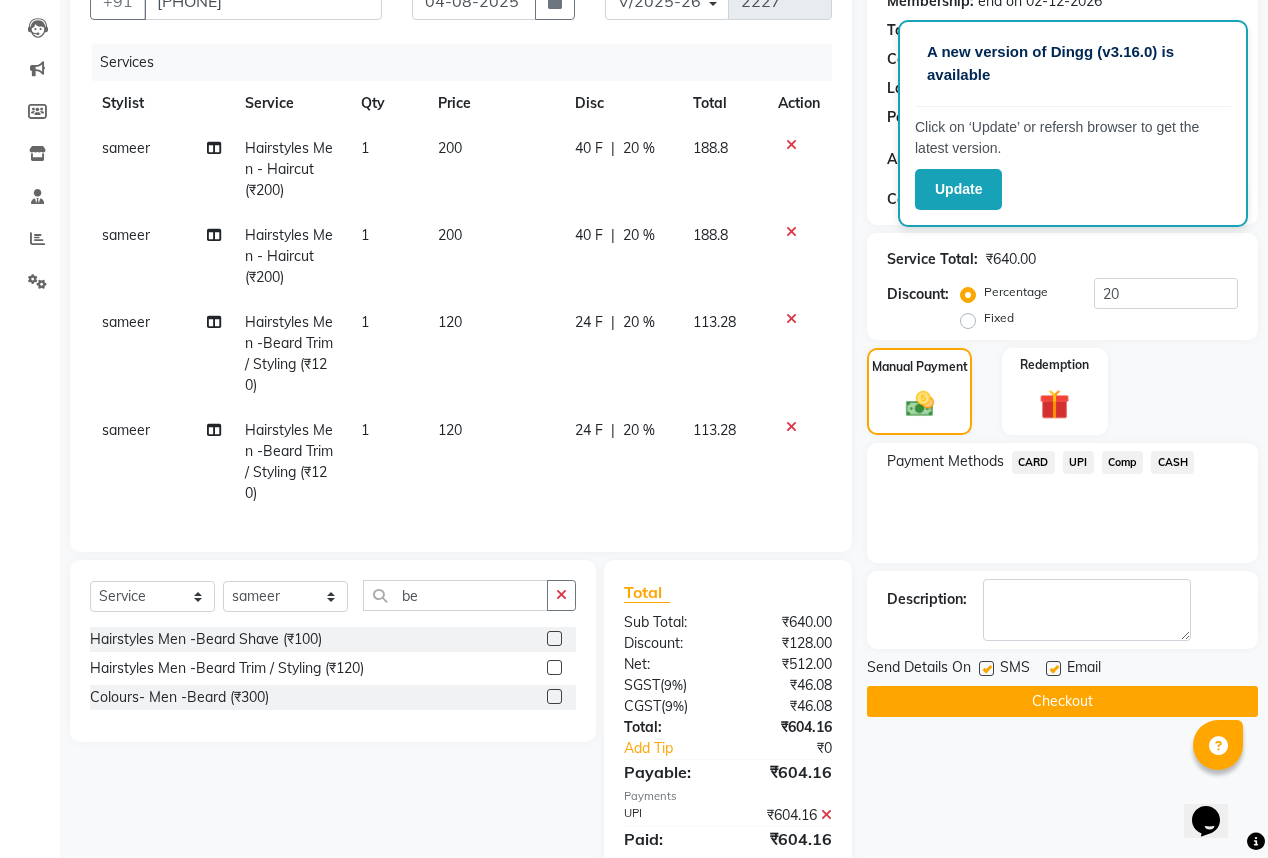 click 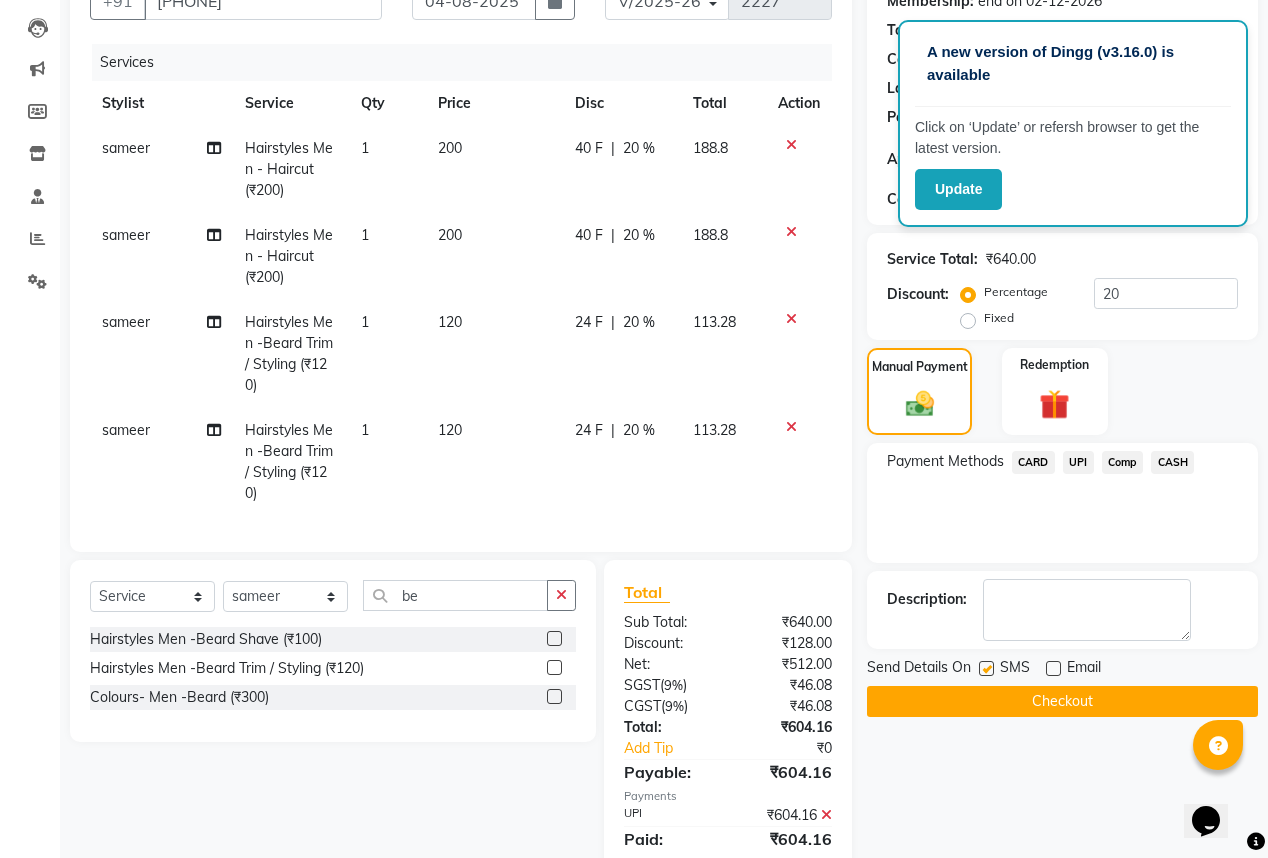 click on "Checkout" 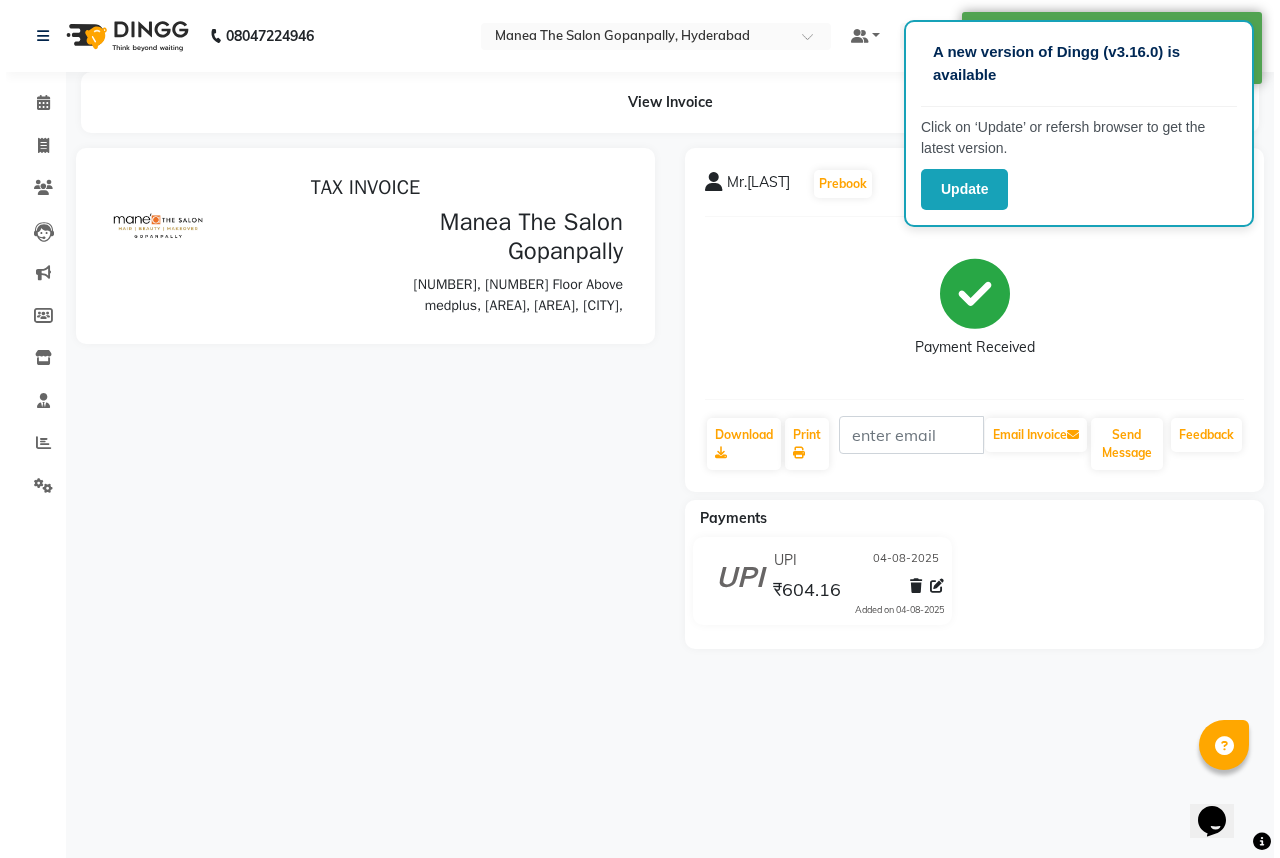 scroll, scrollTop: 0, scrollLeft: 0, axis: both 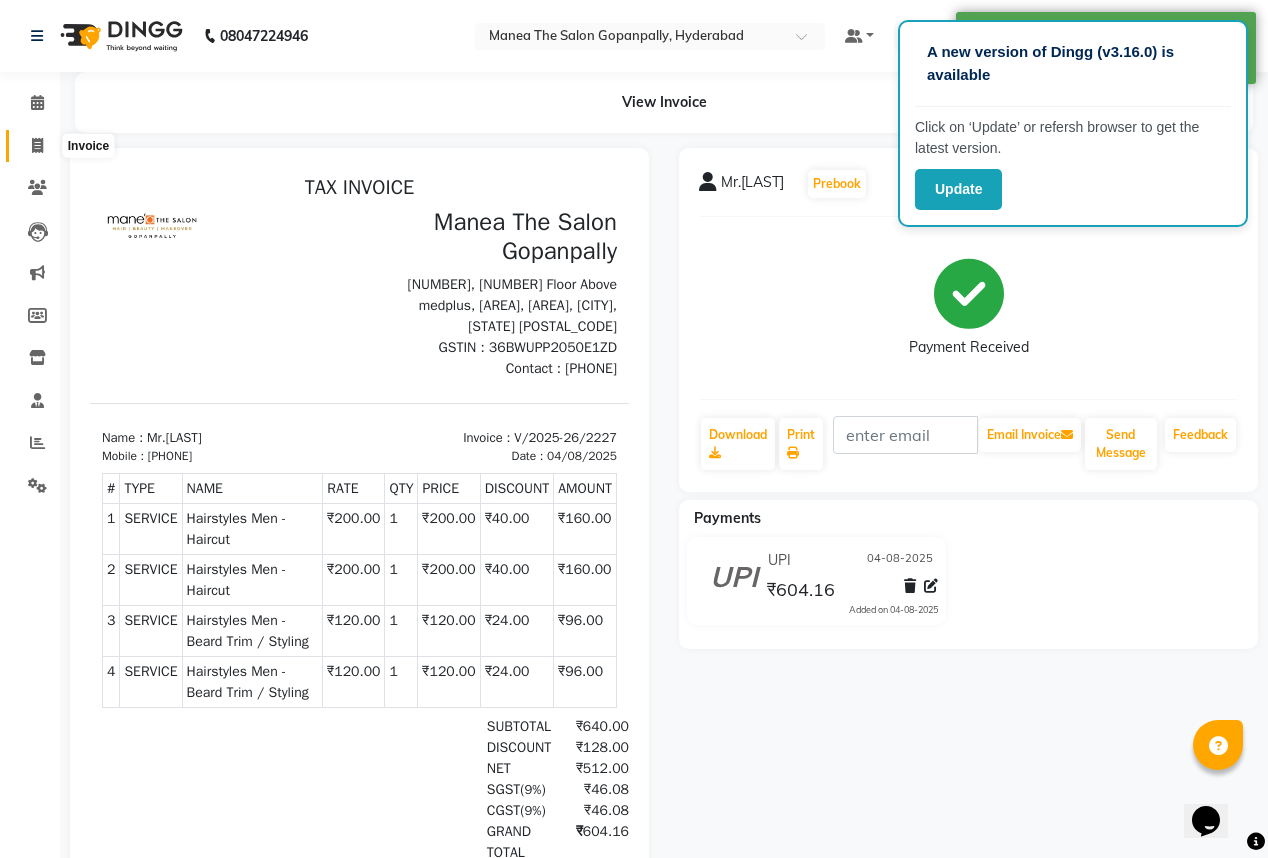 click 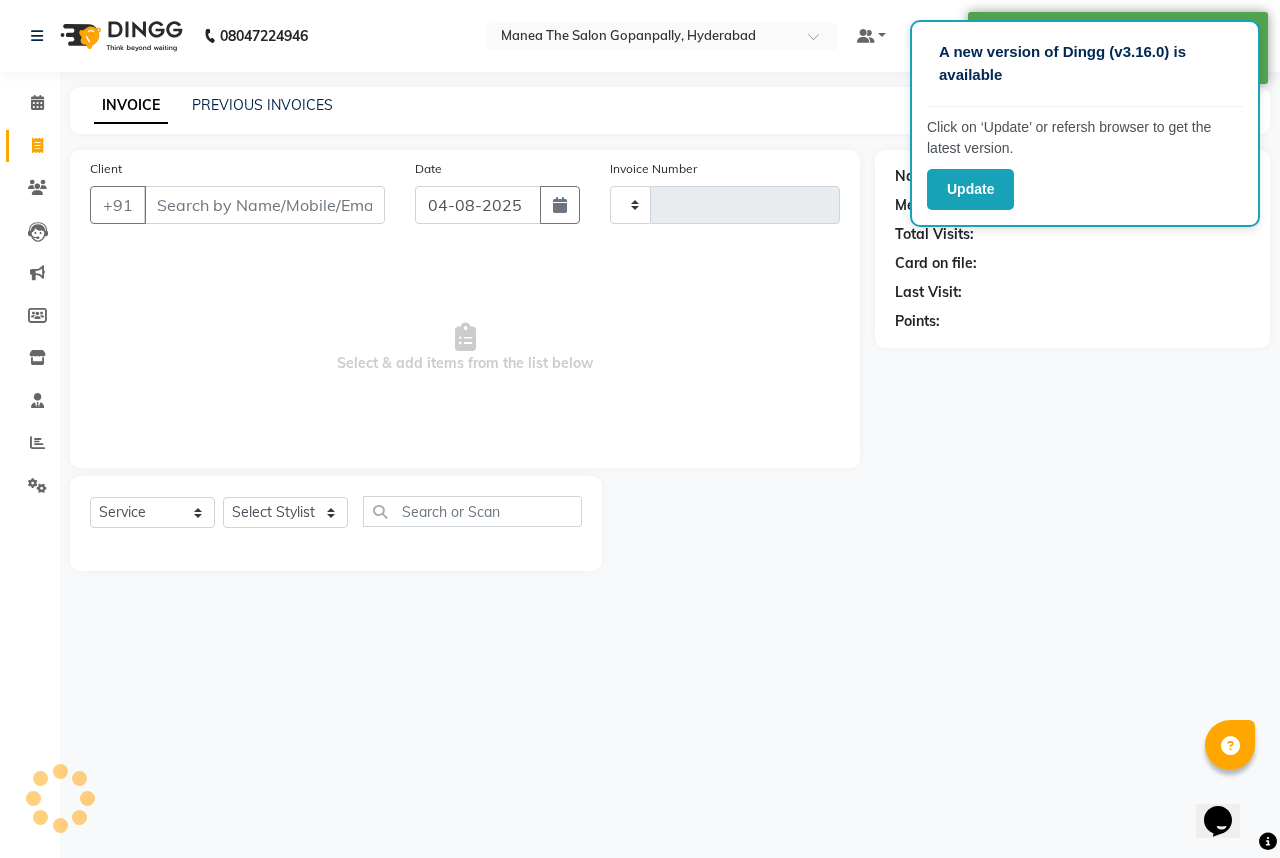 type on "2228" 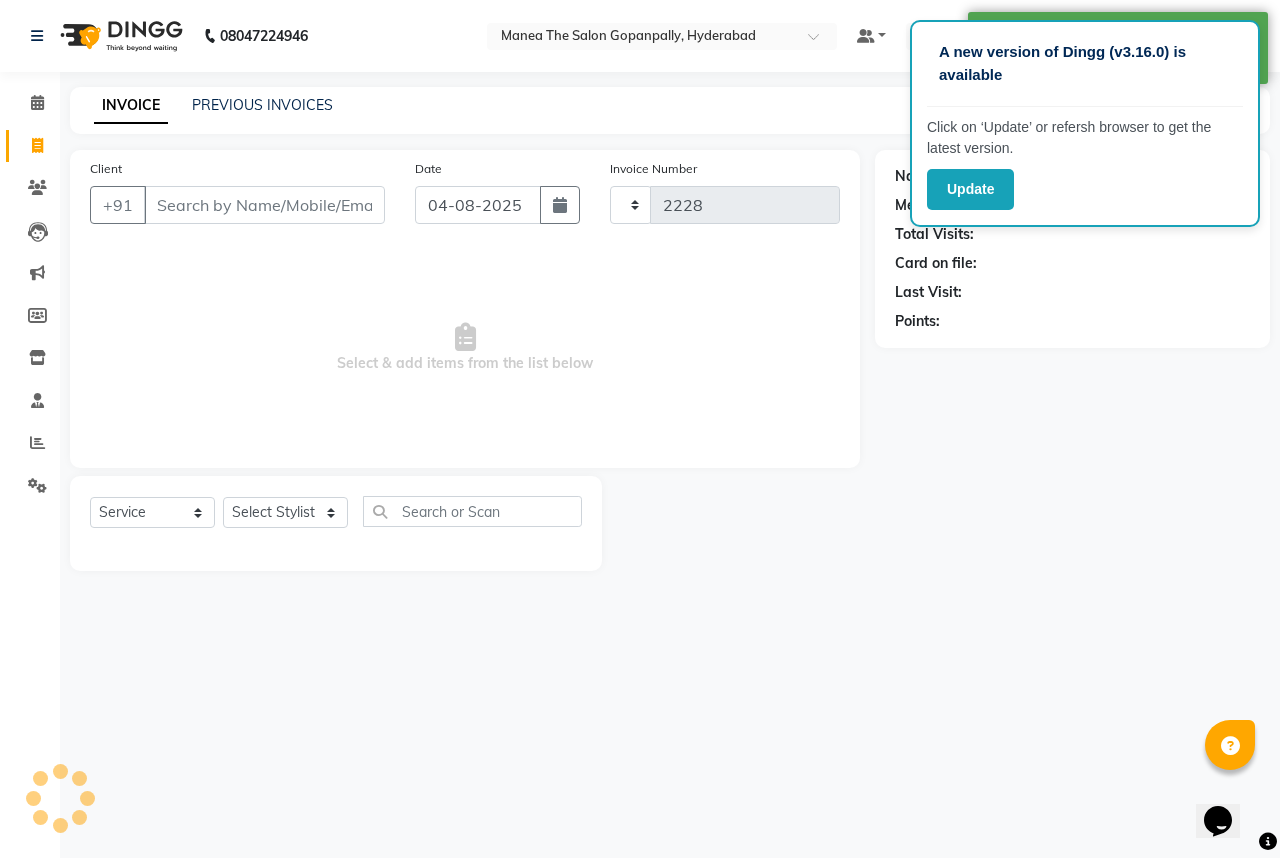 select on "7027" 